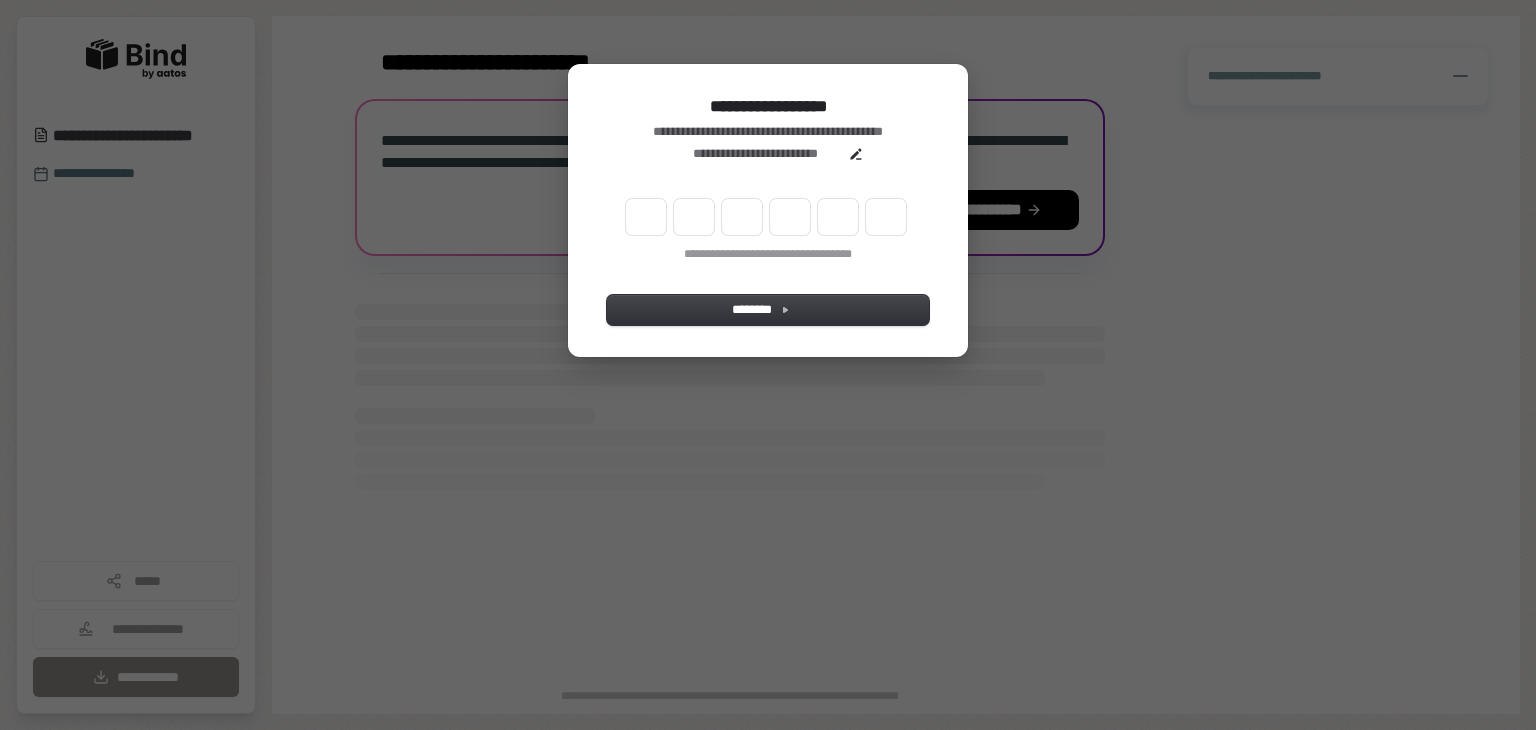 scroll, scrollTop: 0, scrollLeft: 0, axis: both 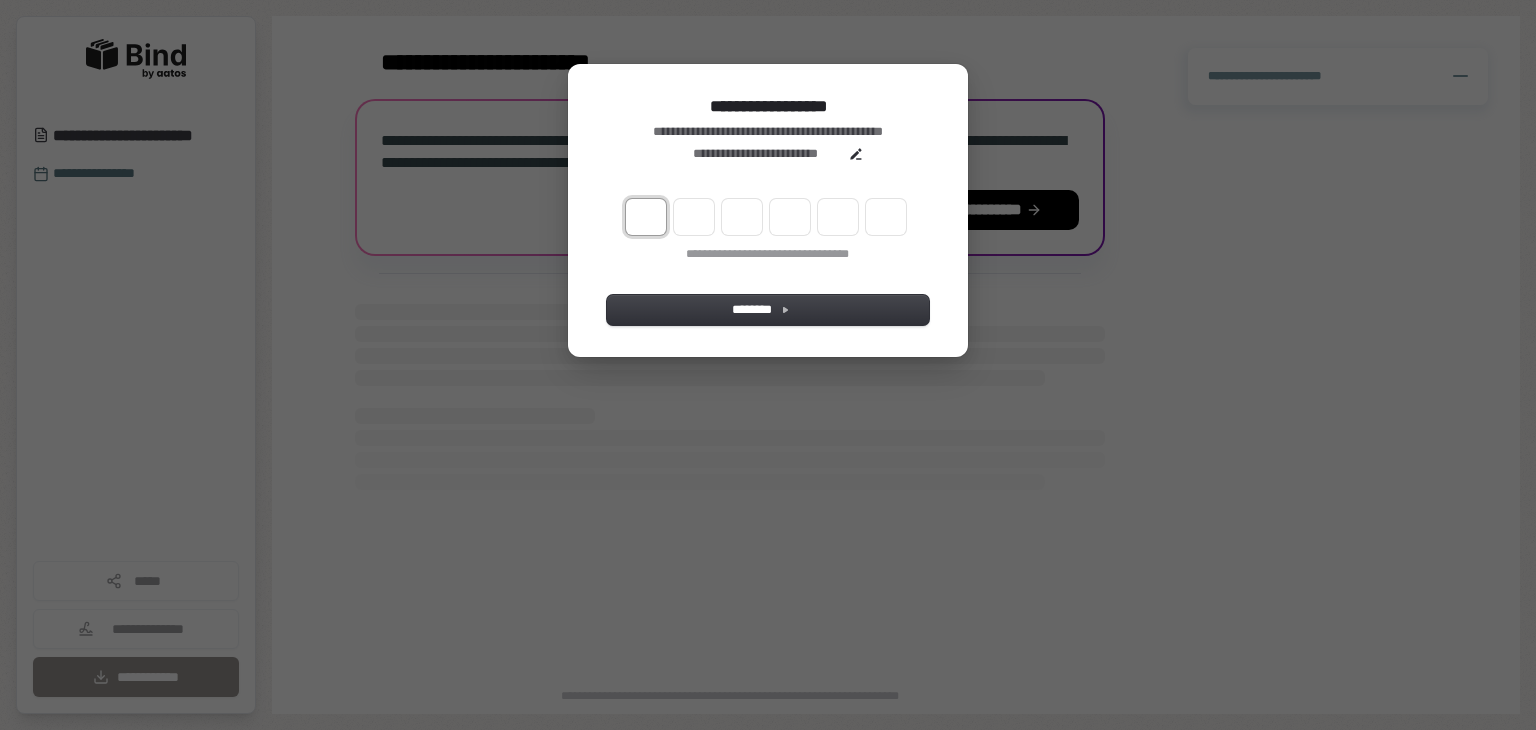 type on "*" 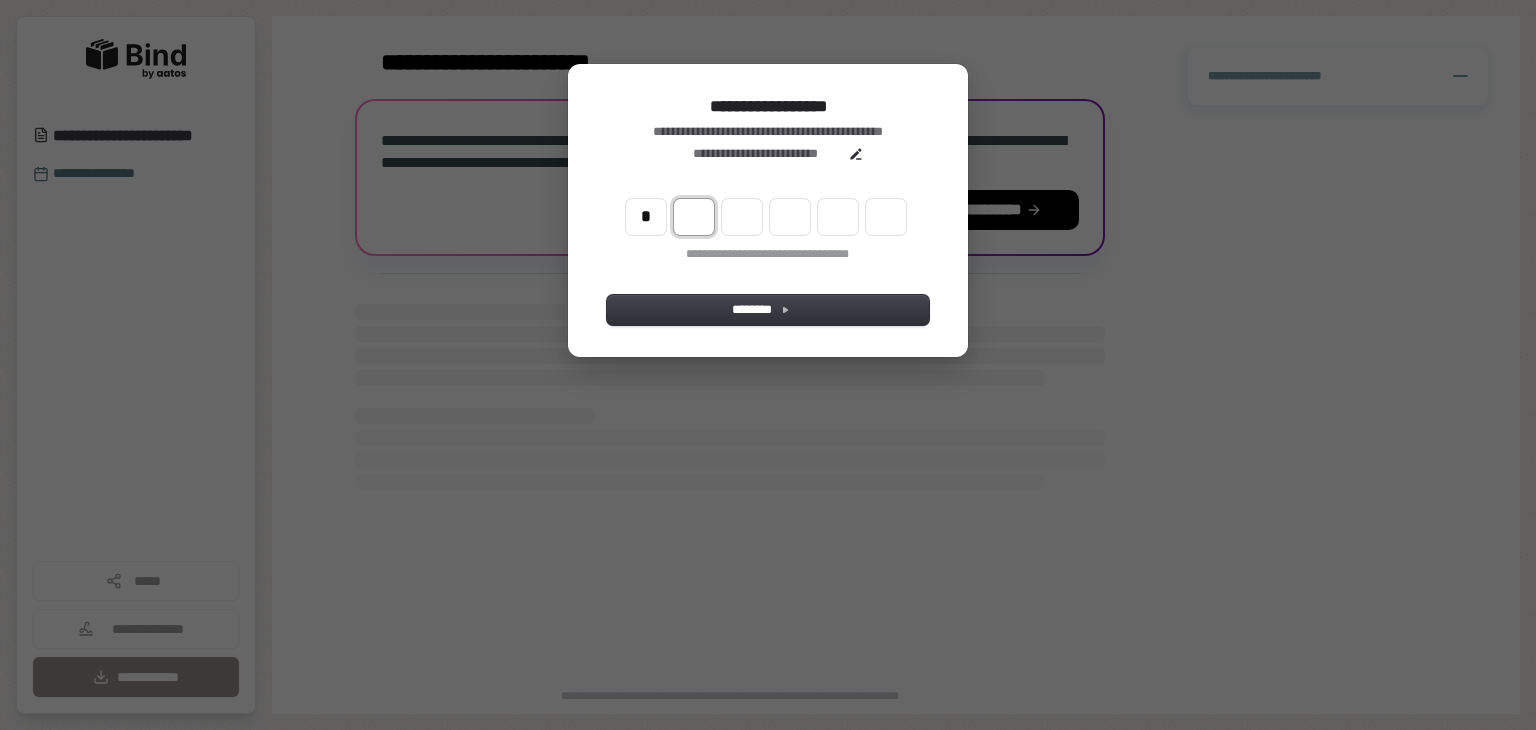 type on "*" 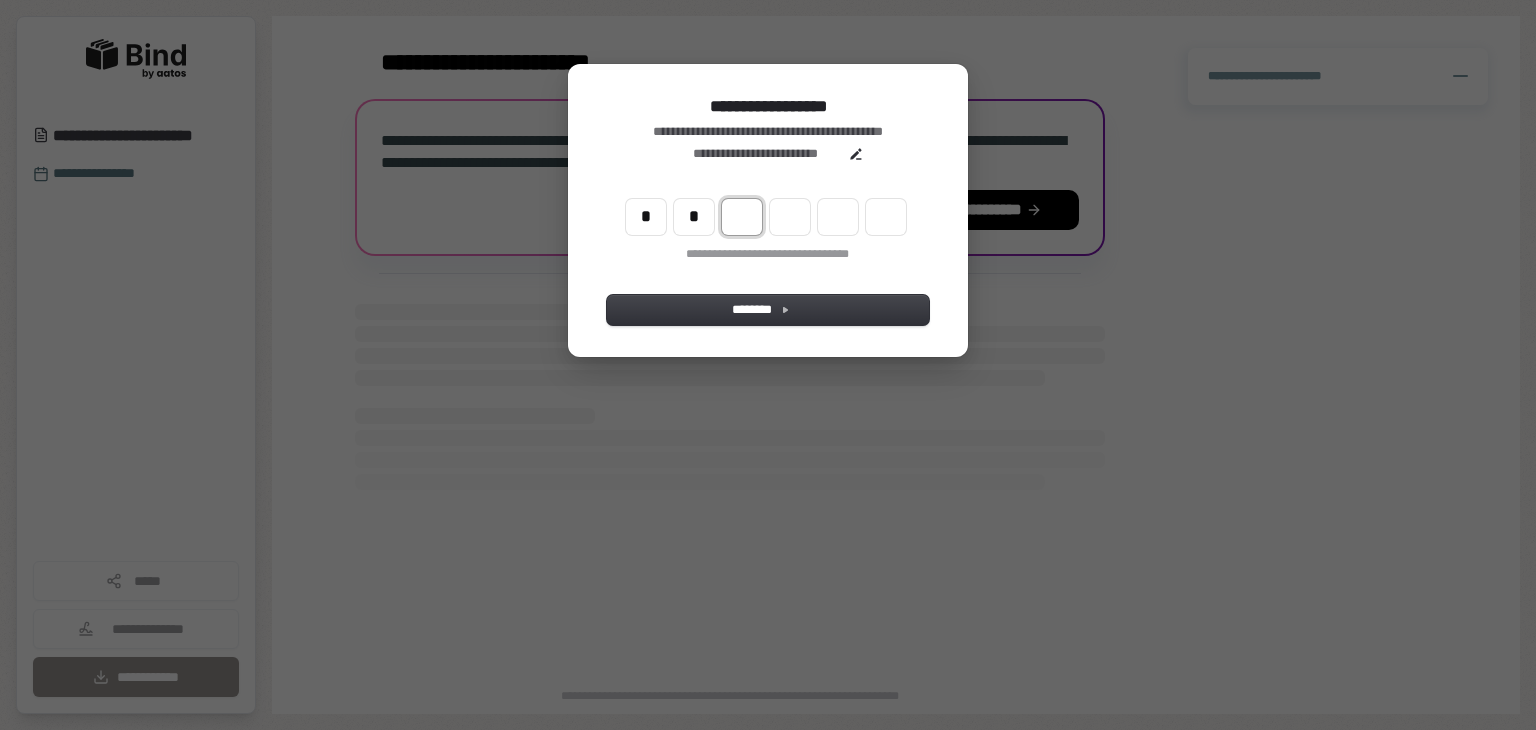 type on "**" 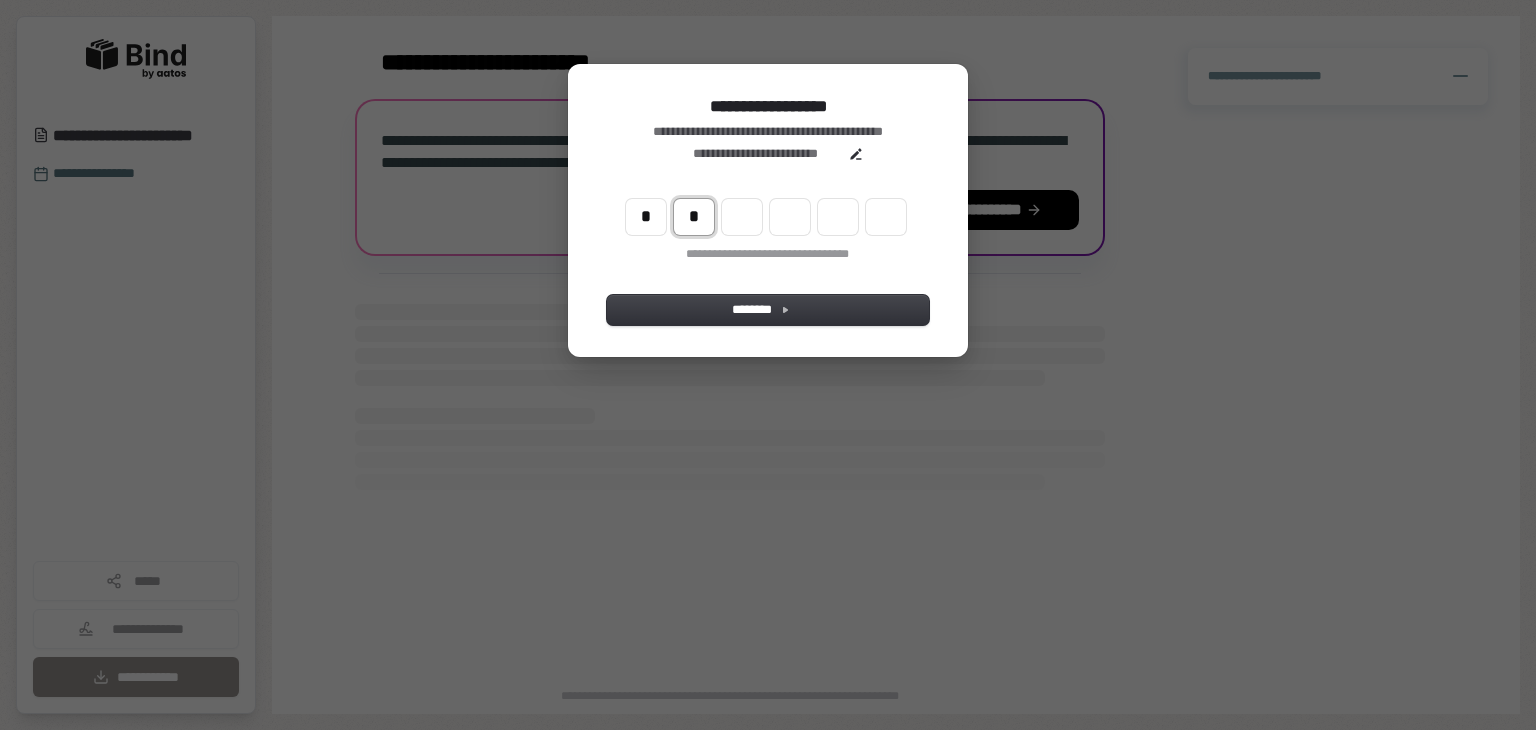 click on "*" at bounding box center [694, 217] 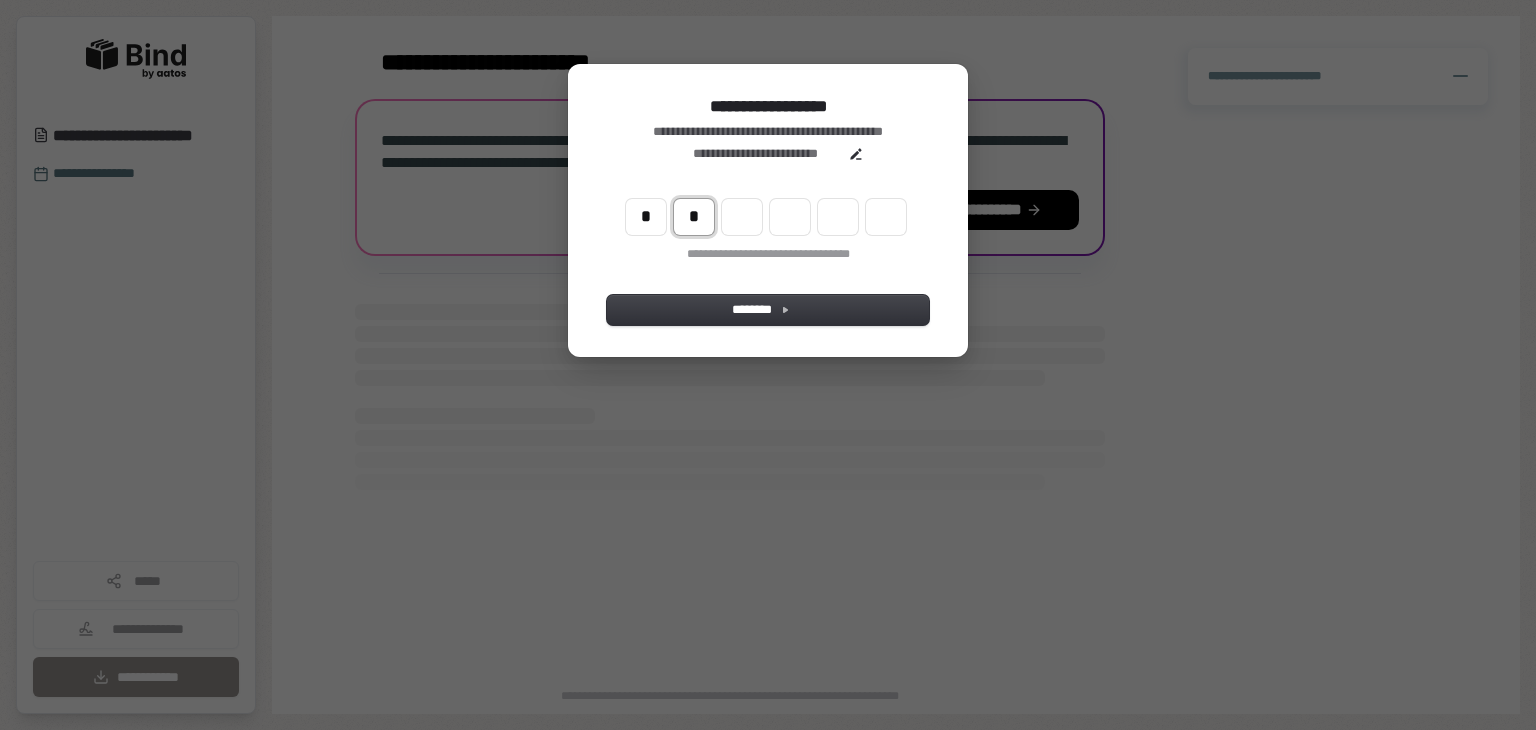 type on "*" 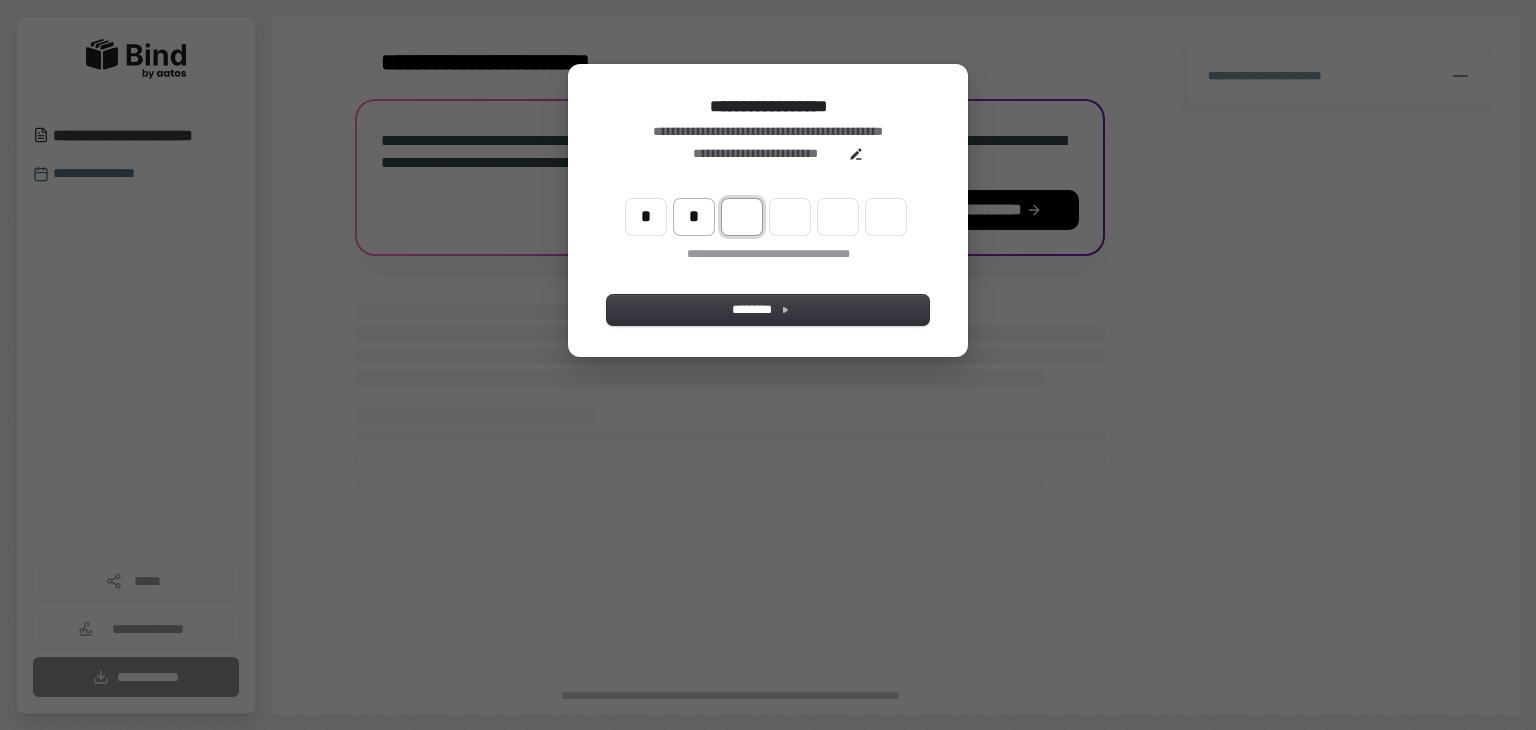 type on "**" 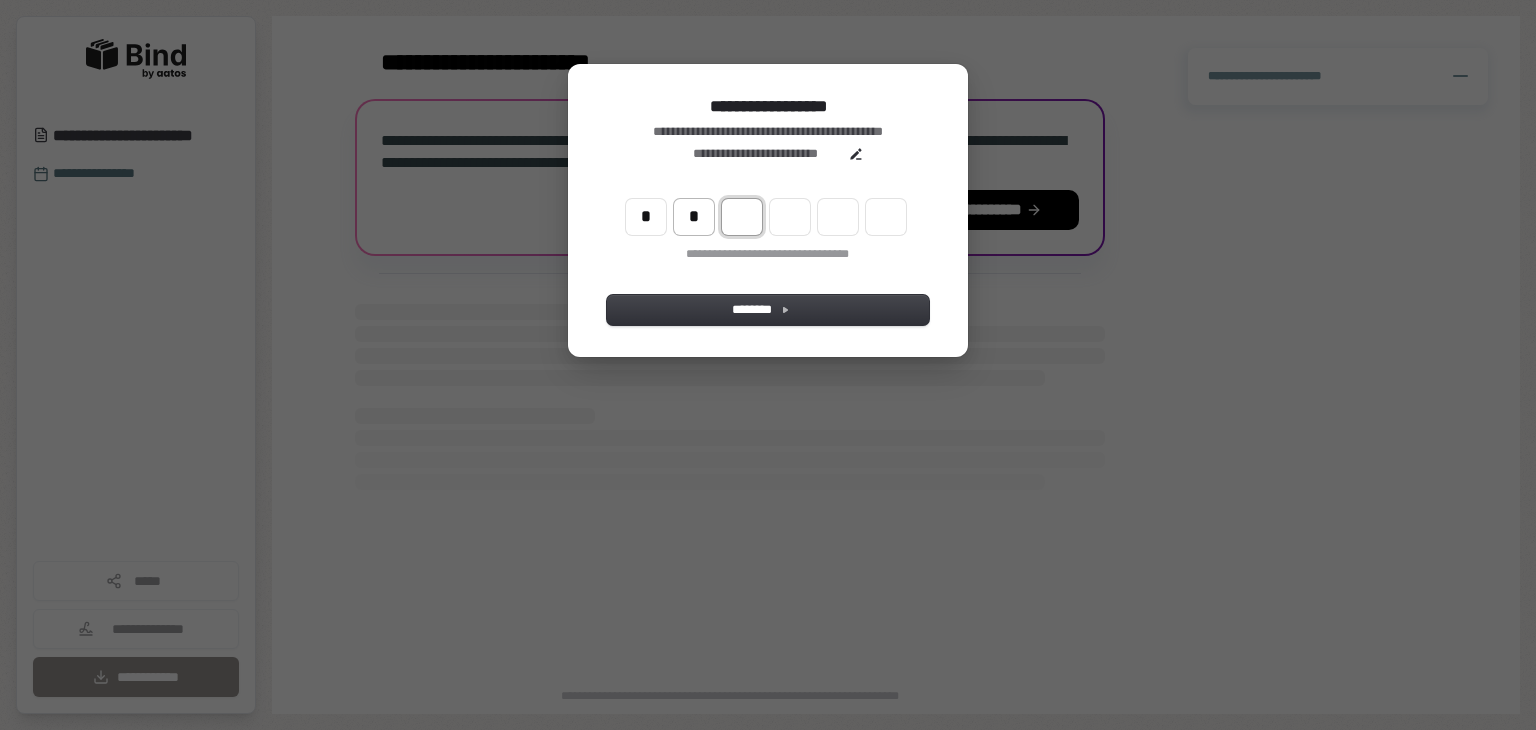 type on "*" 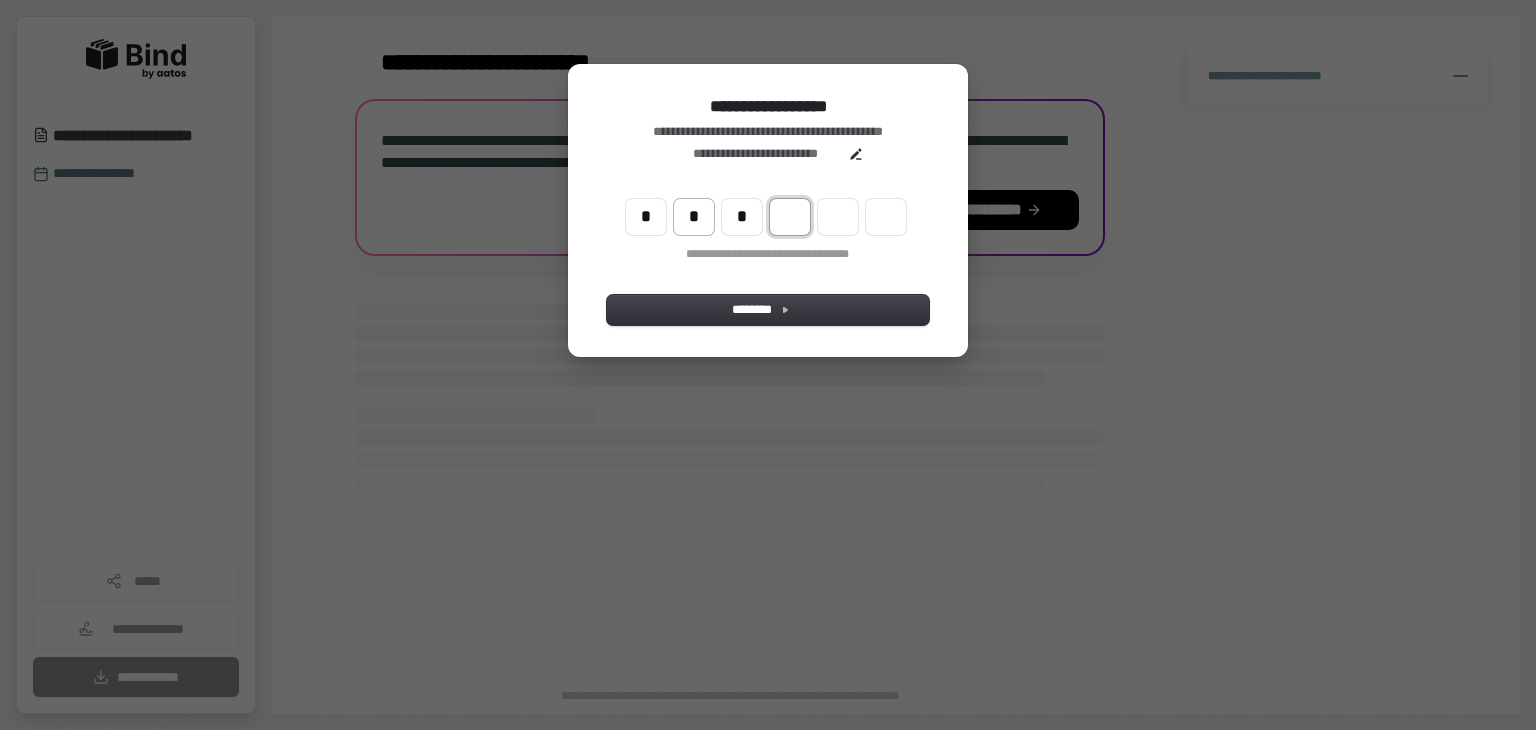 type on "***" 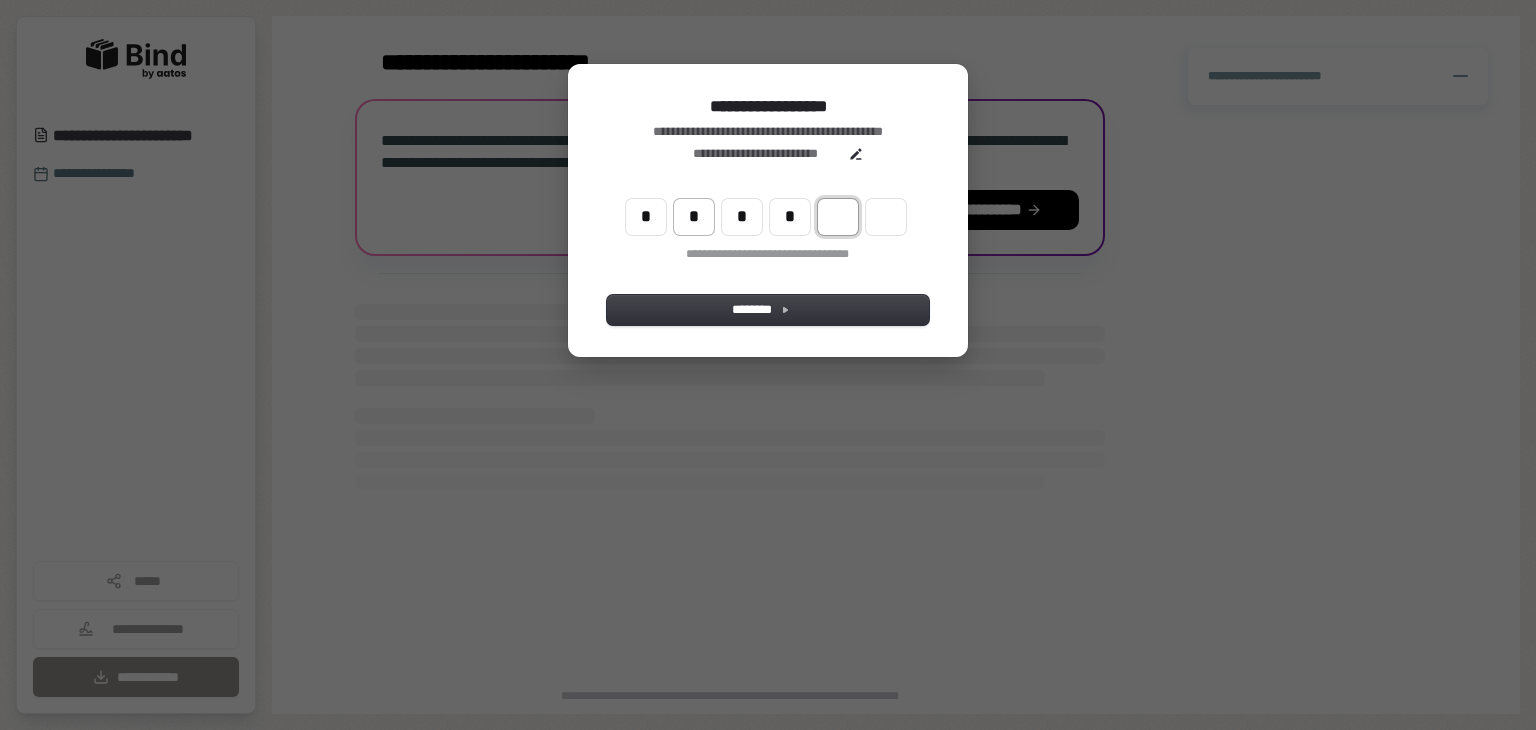 type on "****" 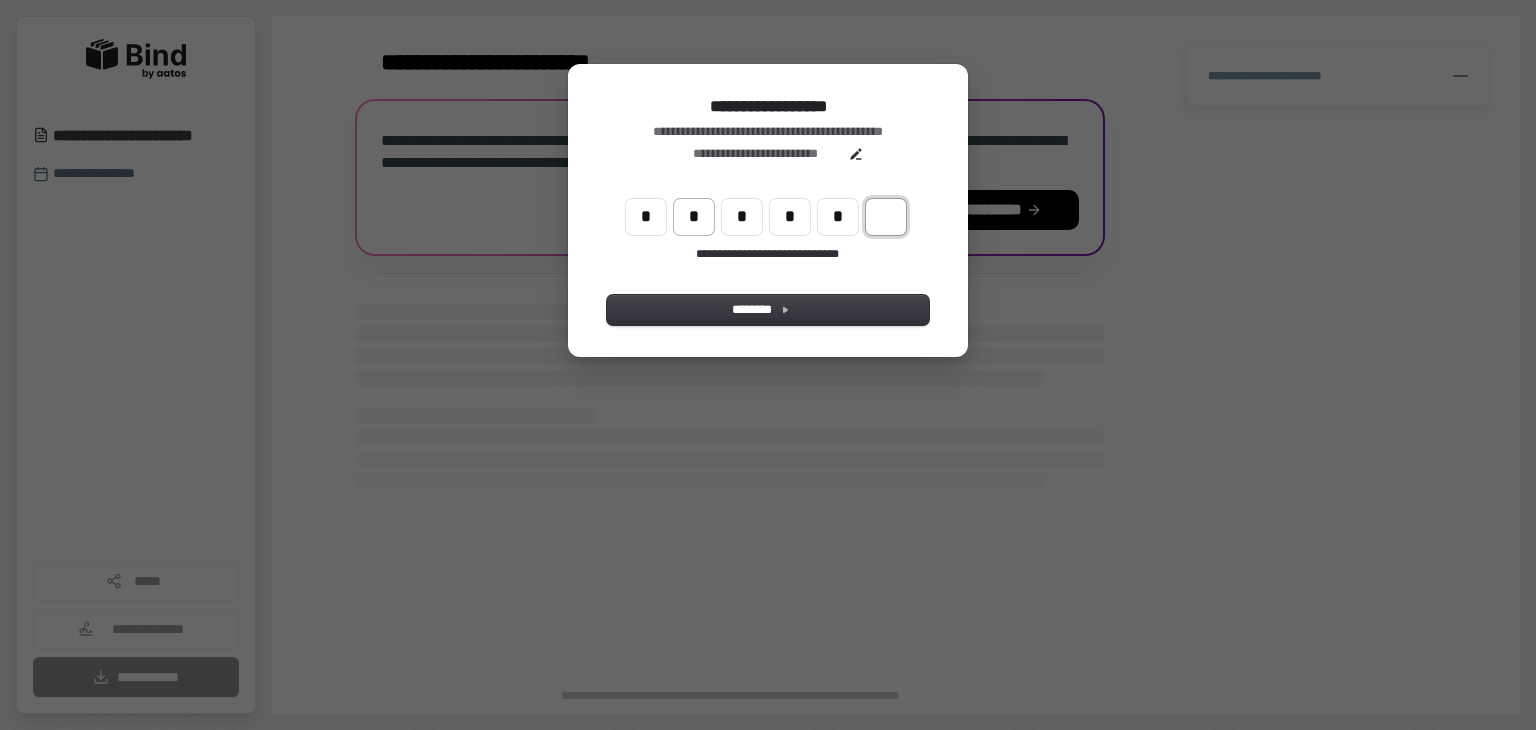 type on "******" 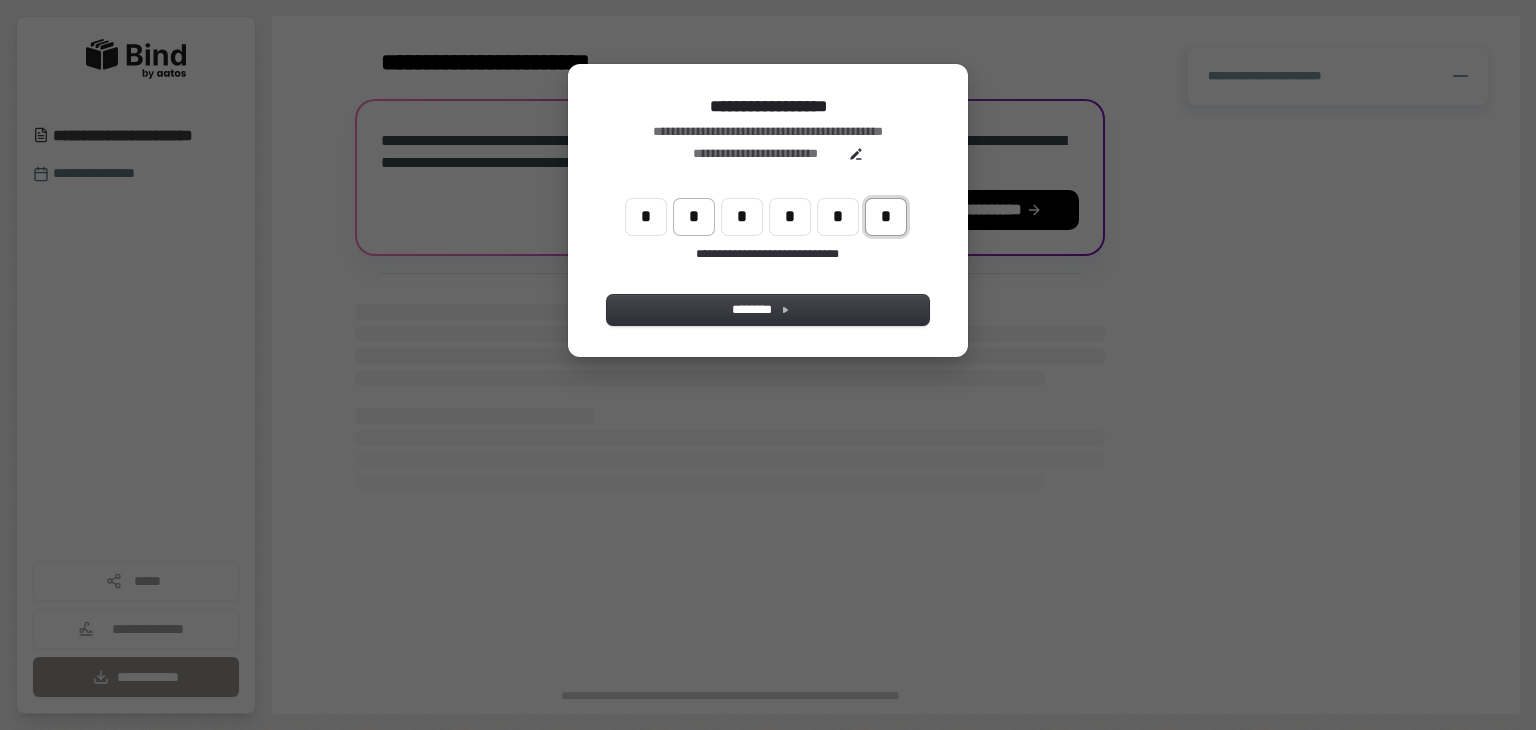 type on "*" 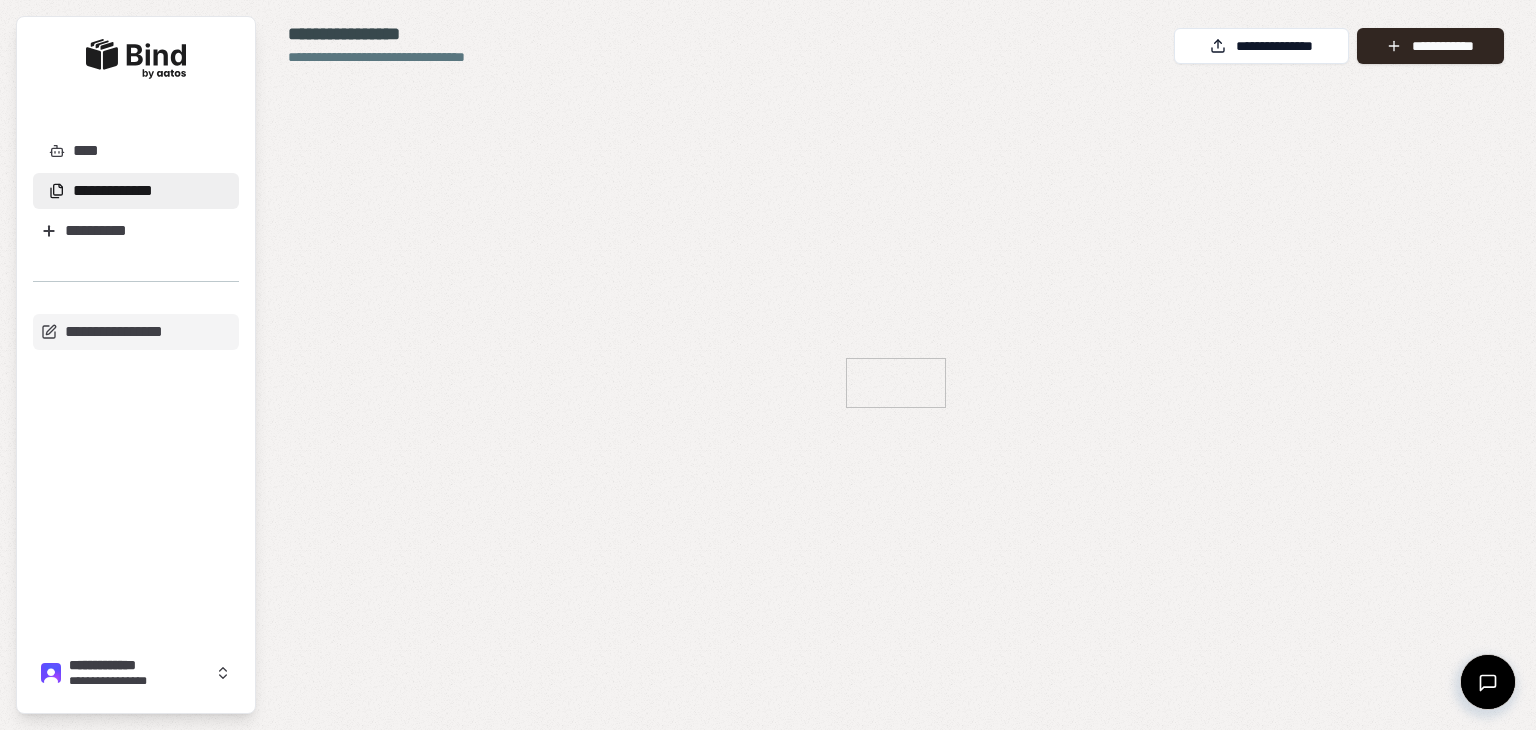 scroll, scrollTop: 0, scrollLeft: 0, axis: both 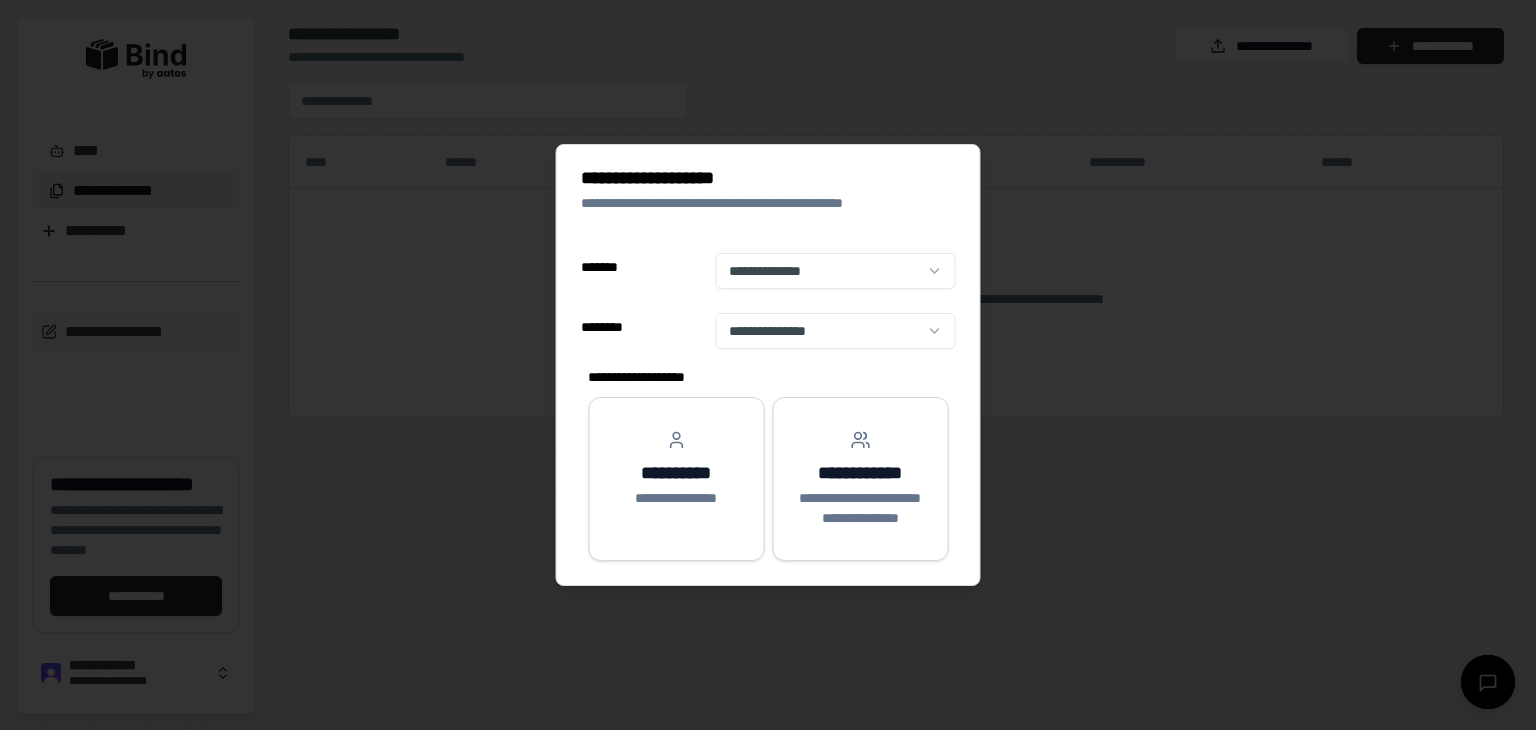 select on "******" 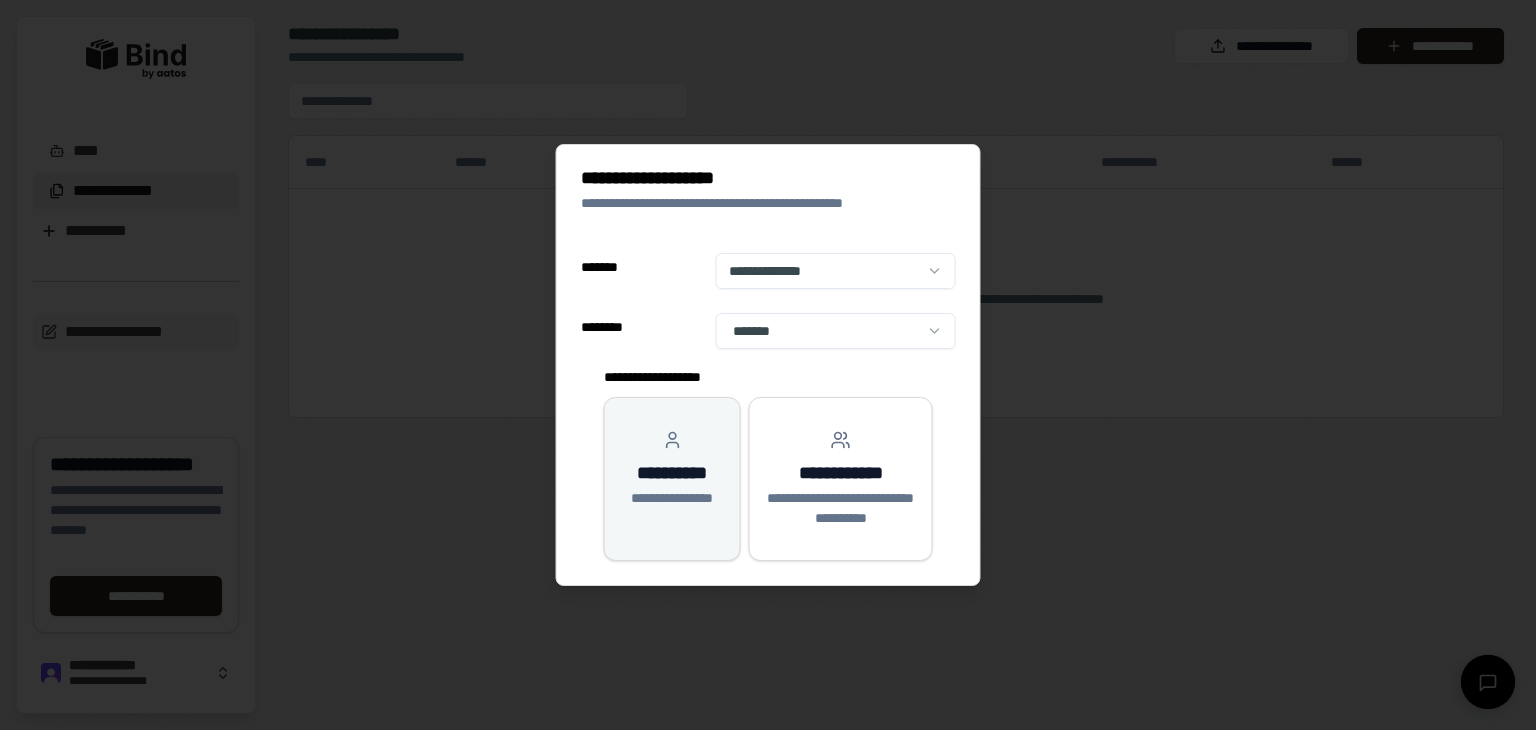 click on "**********" at bounding box center (672, 469) 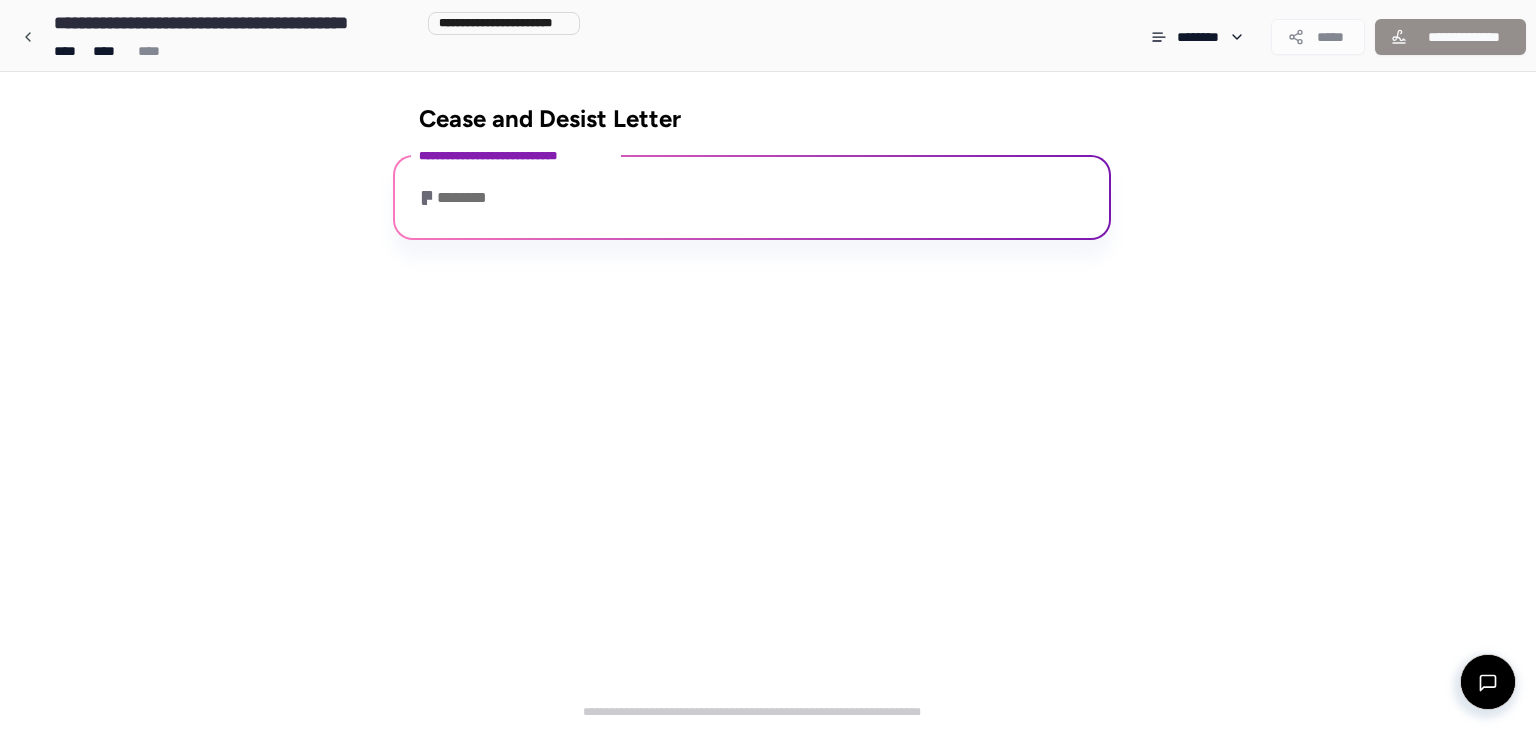 scroll, scrollTop: 73, scrollLeft: 0, axis: vertical 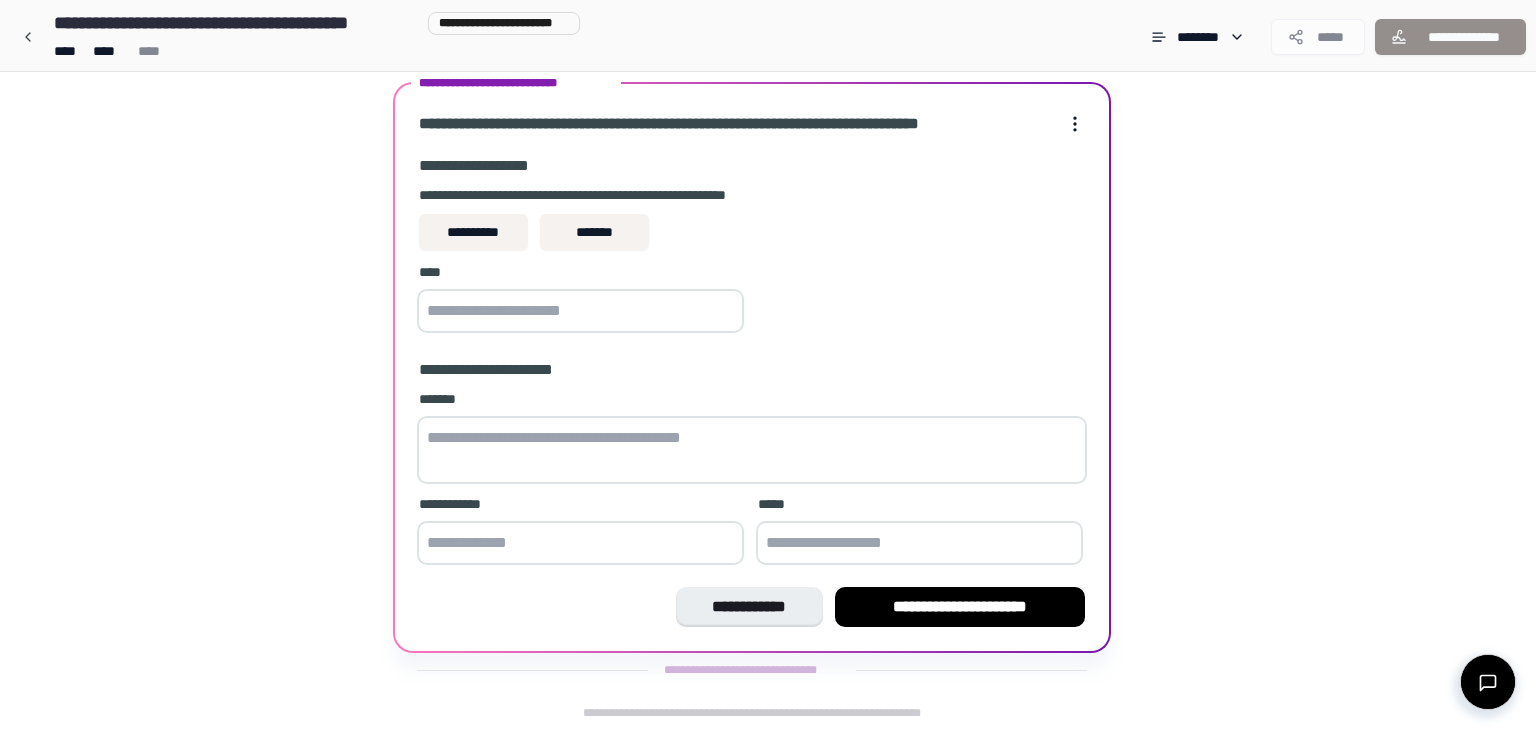 click at bounding box center (580, 311) 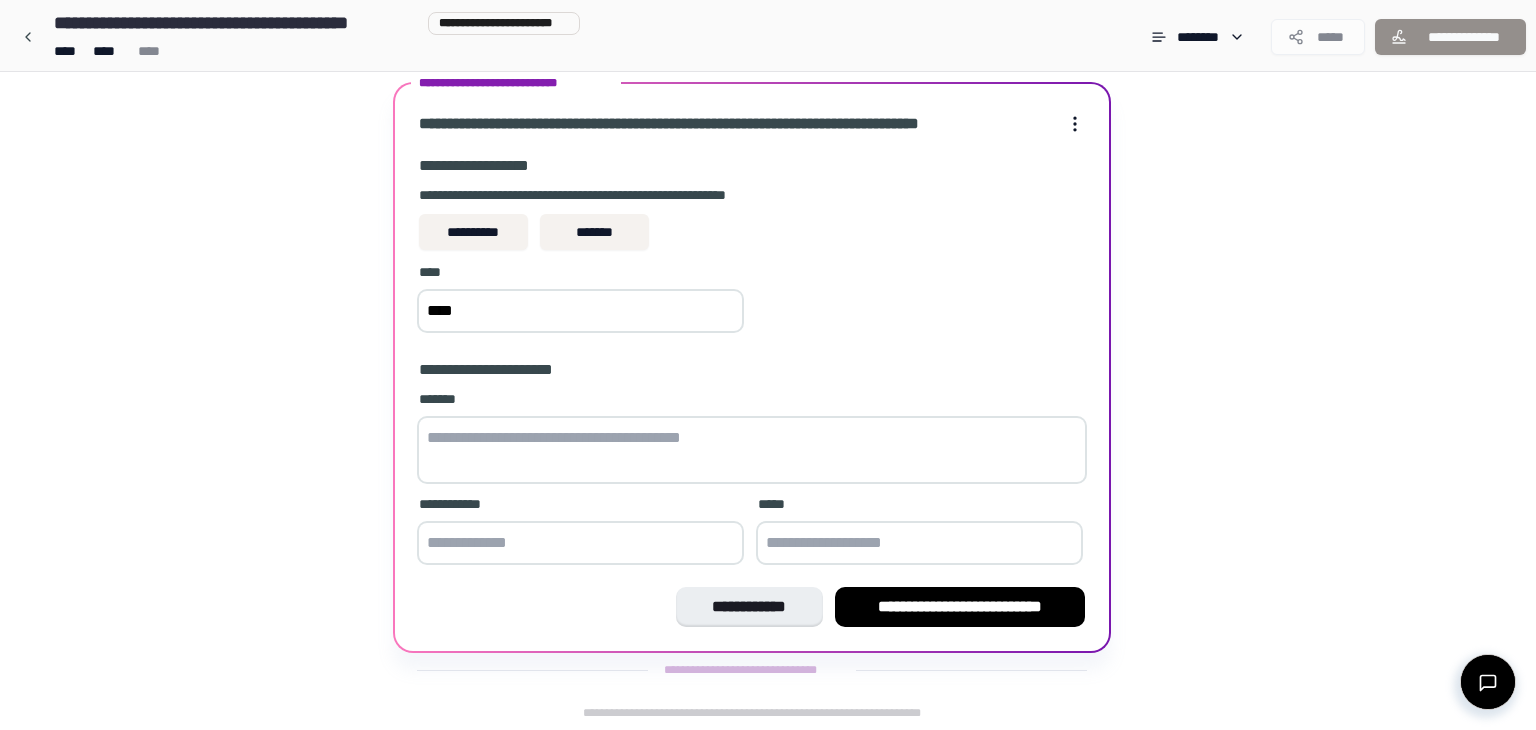 type on "****" 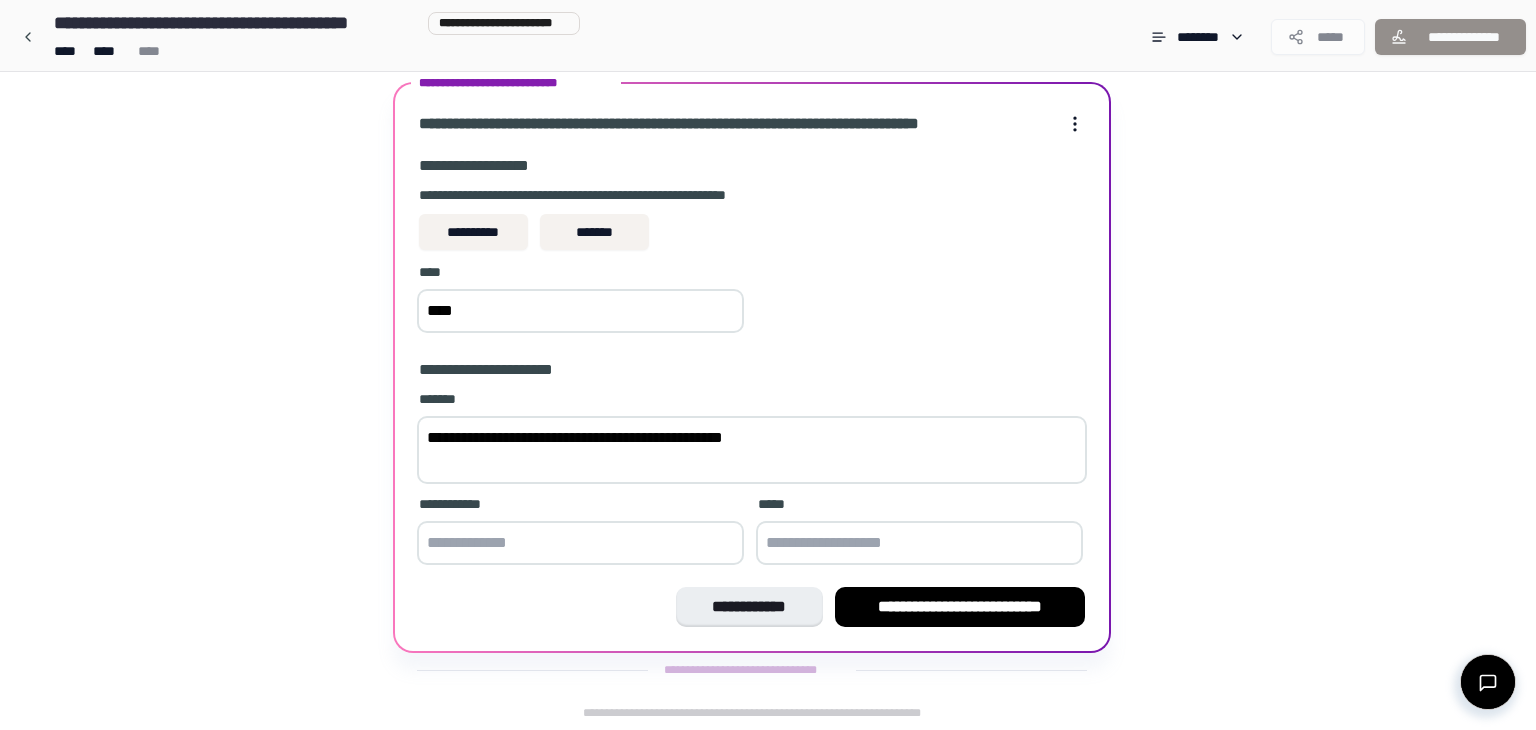 drag, startPoint x: 745, startPoint y: 432, endPoint x: 804, endPoint y: 439, distance: 59.413803 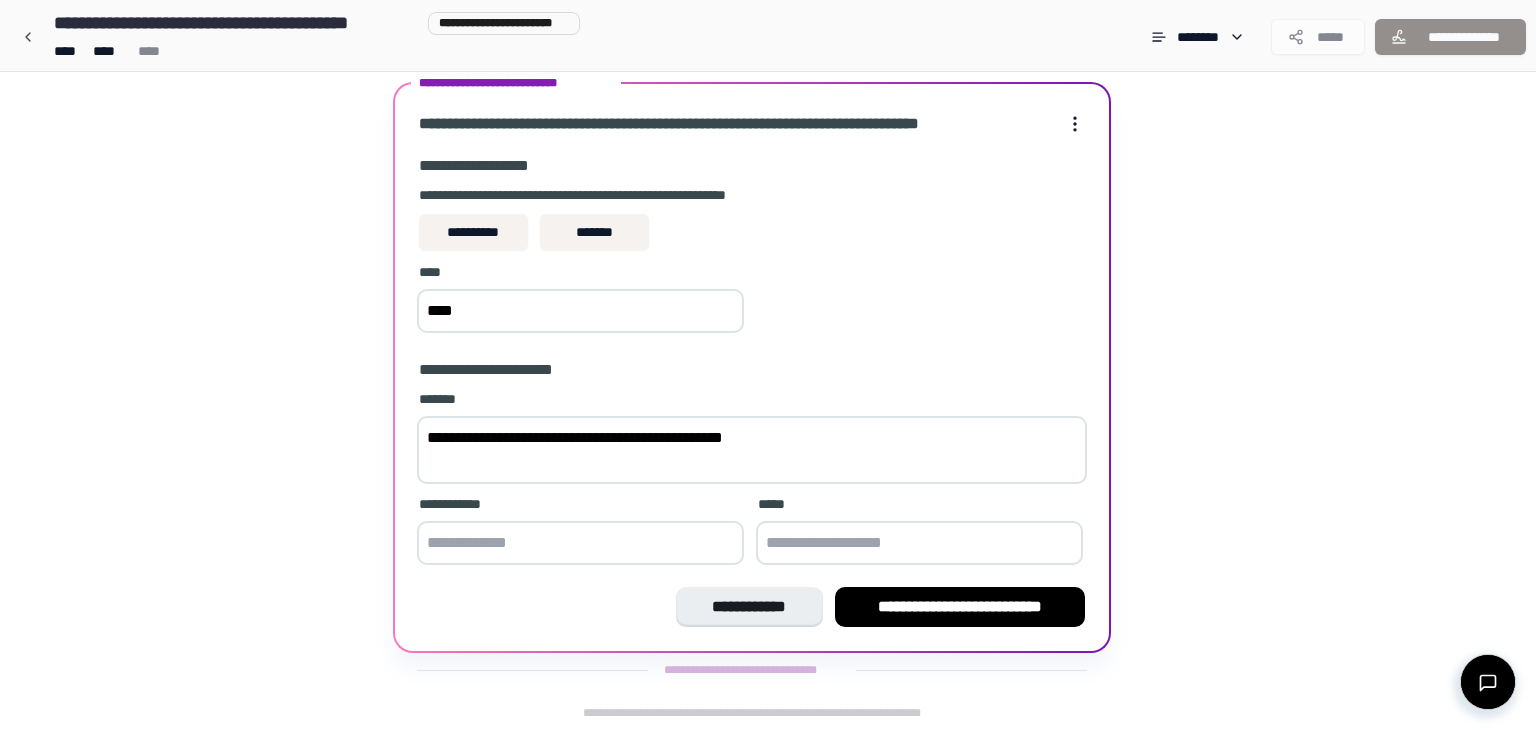 paste on "**********" 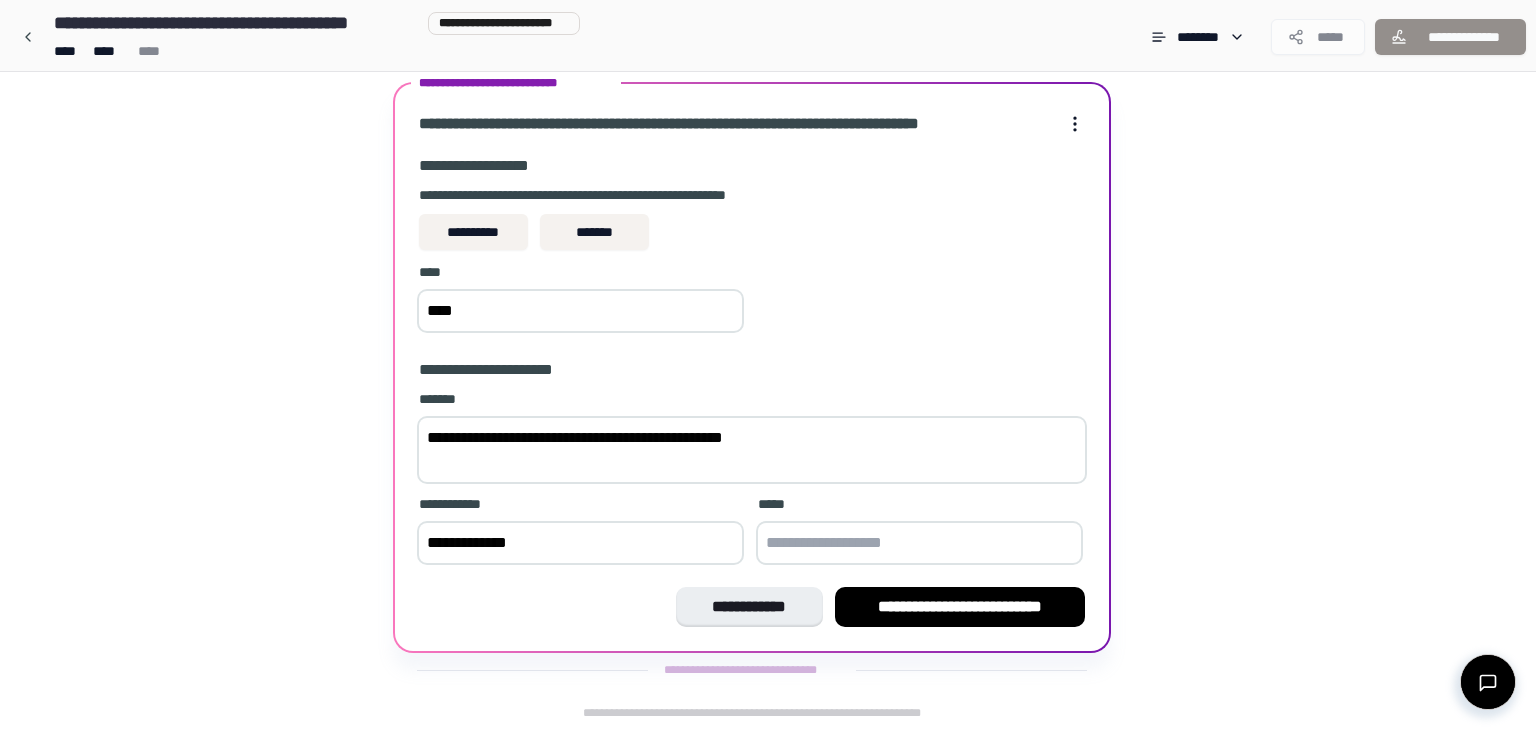 type on "**********" 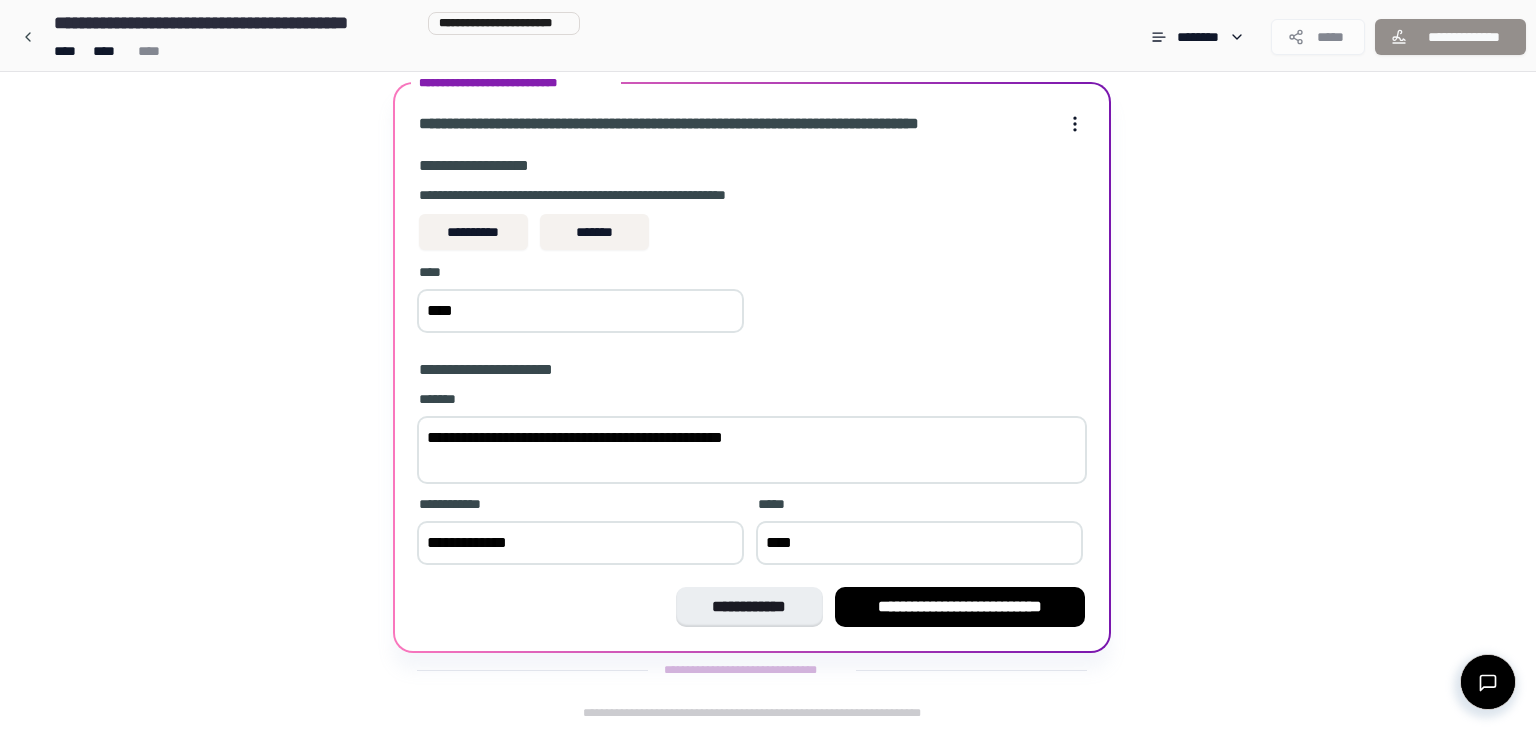 click on "****" at bounding box center (919, 543) 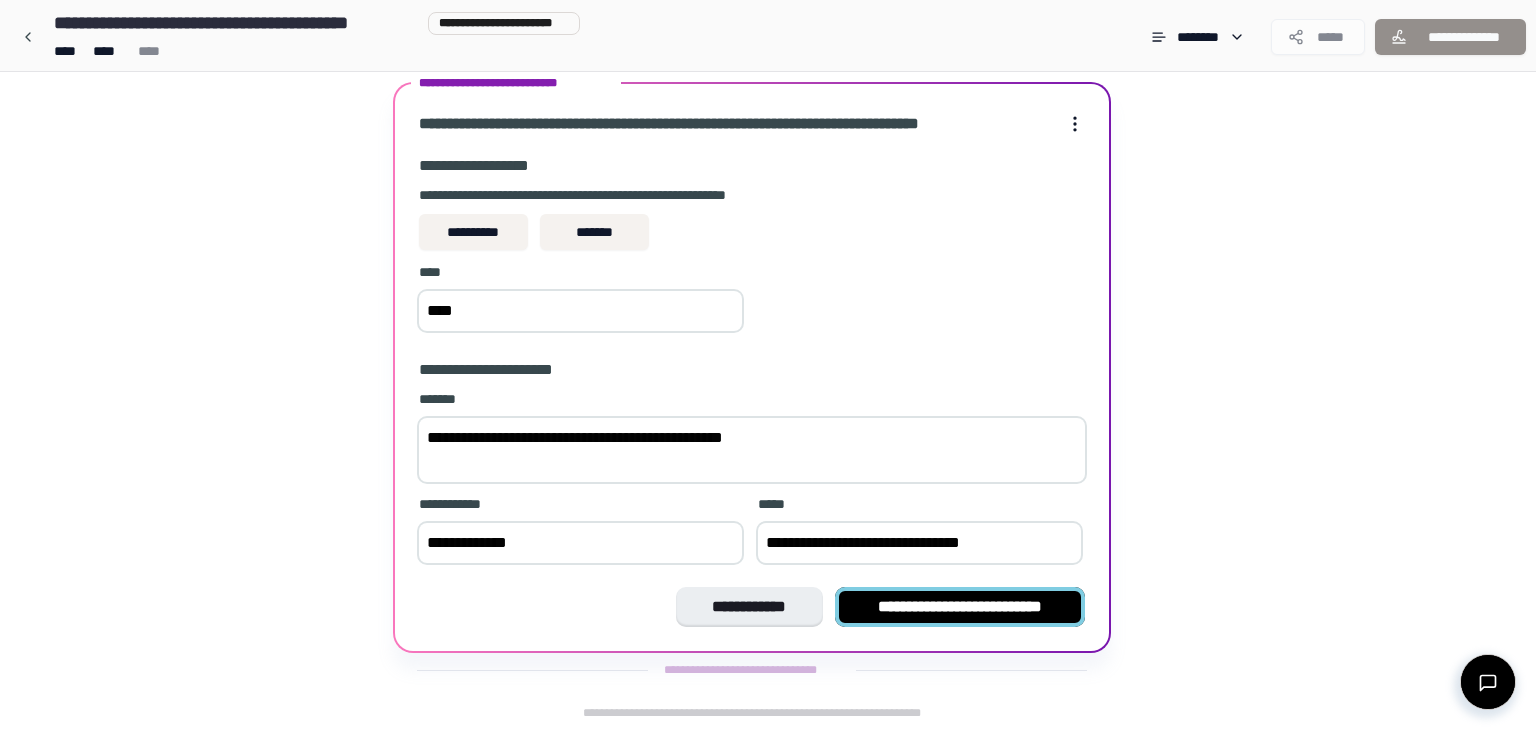 type on "**********" 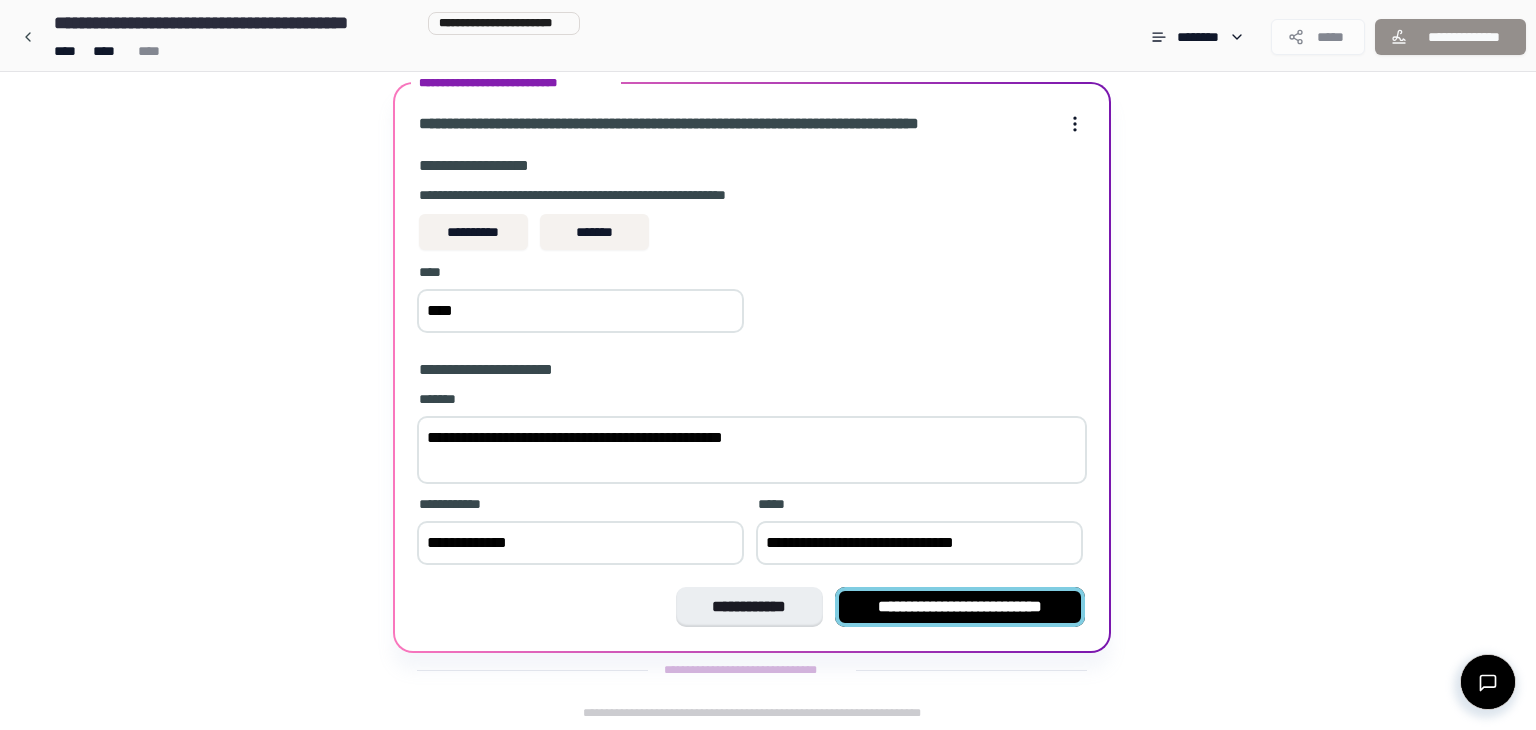 click on "**********" at bounding box center [960, 607] 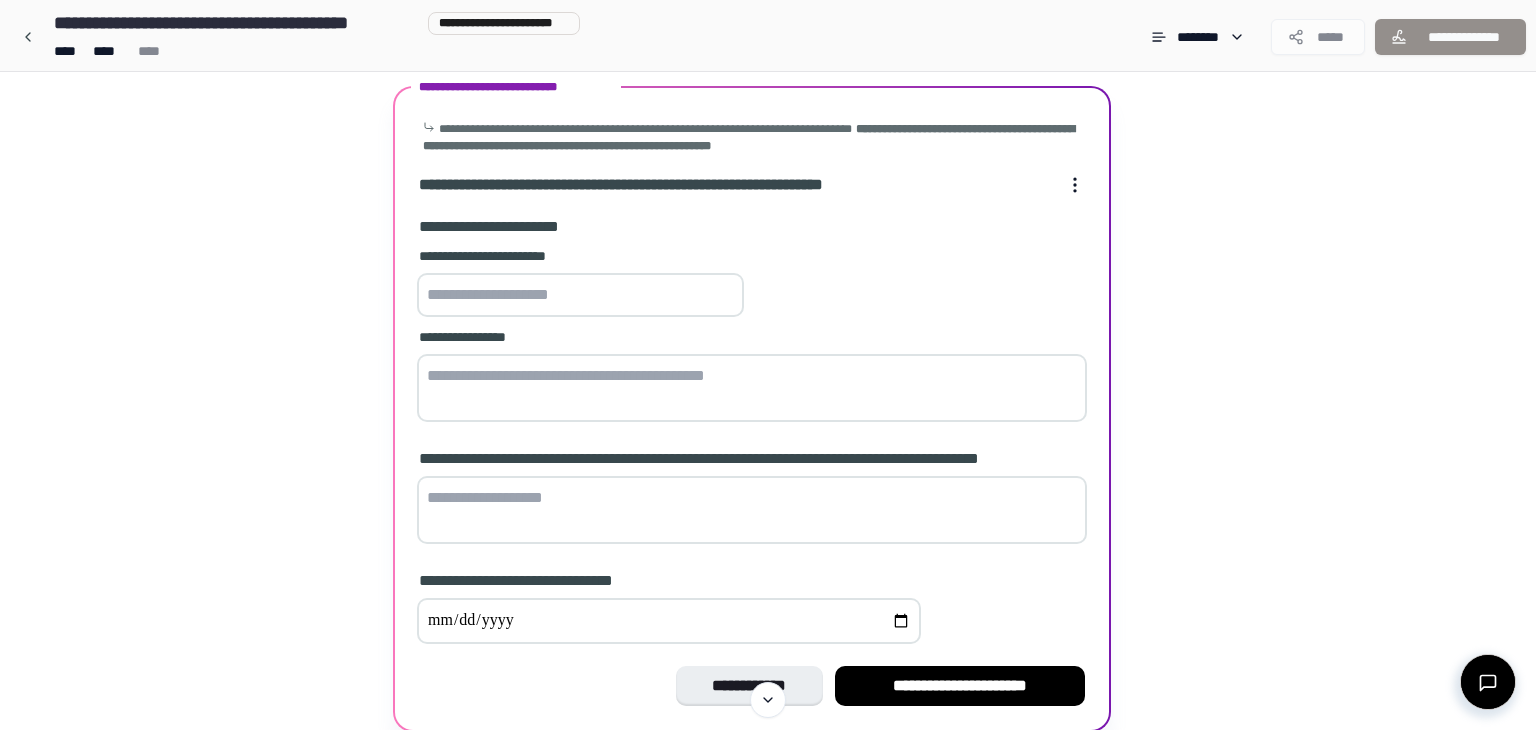 scroll, scrollTop: 68, scrollLeft: 0, axis: vertical 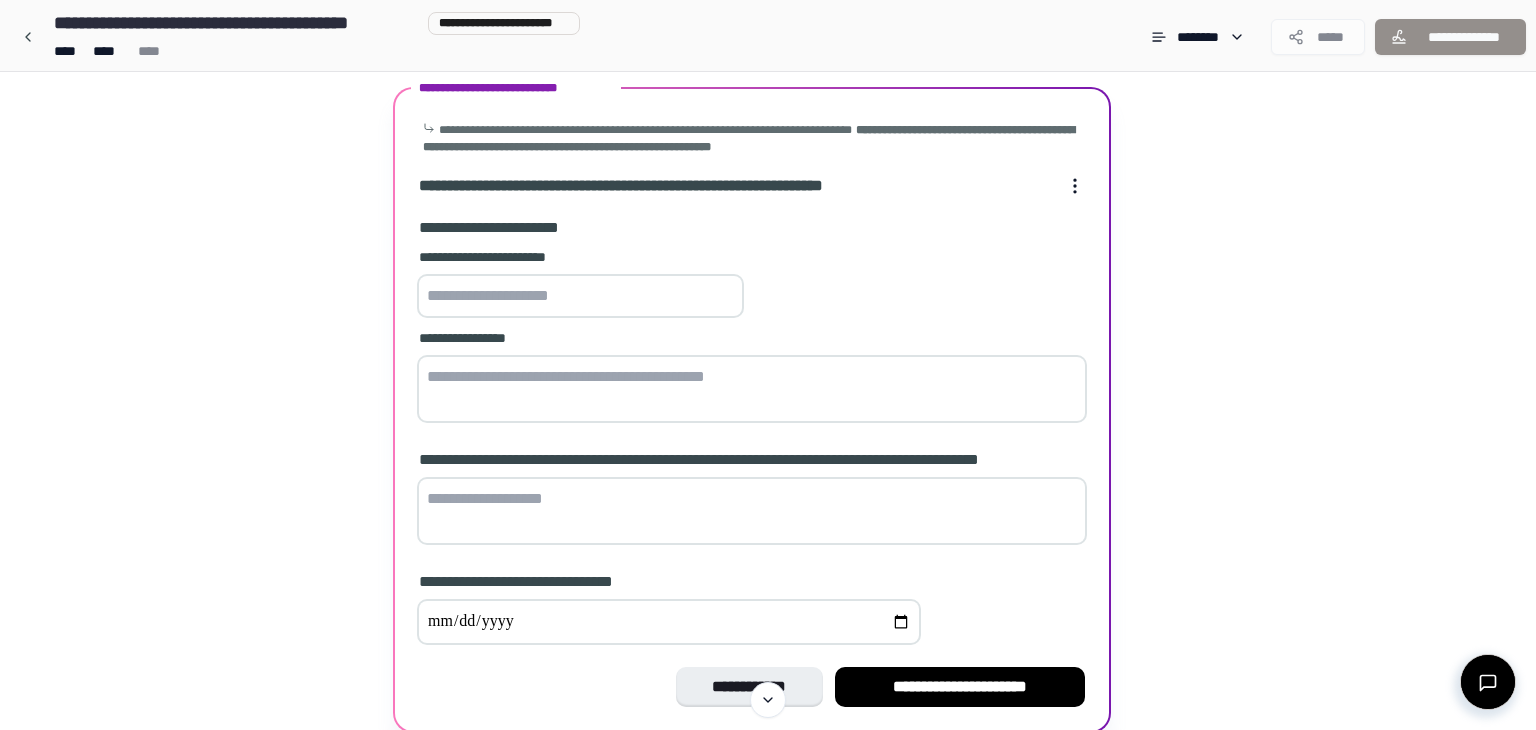 click at bounding box center [580, 296] 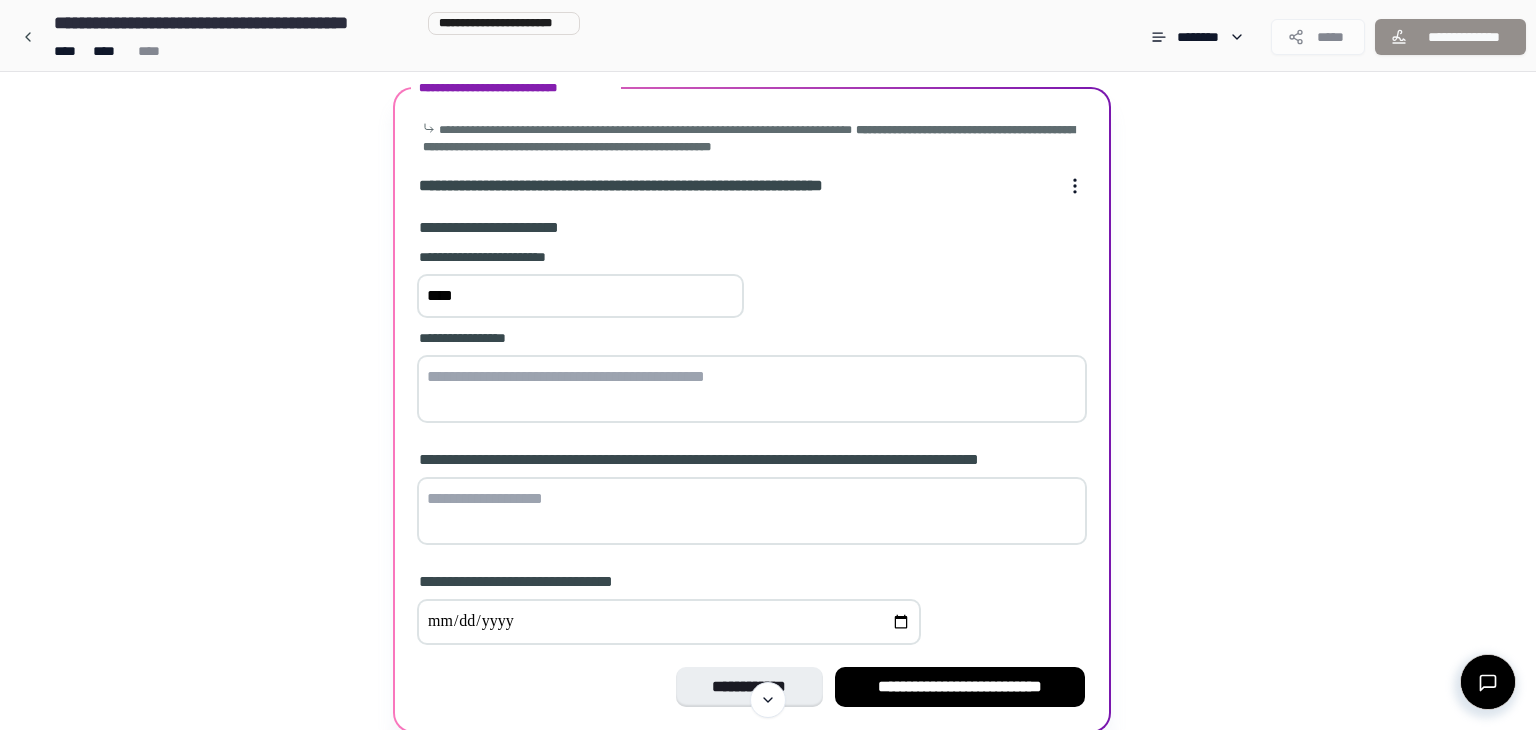 type on "****" 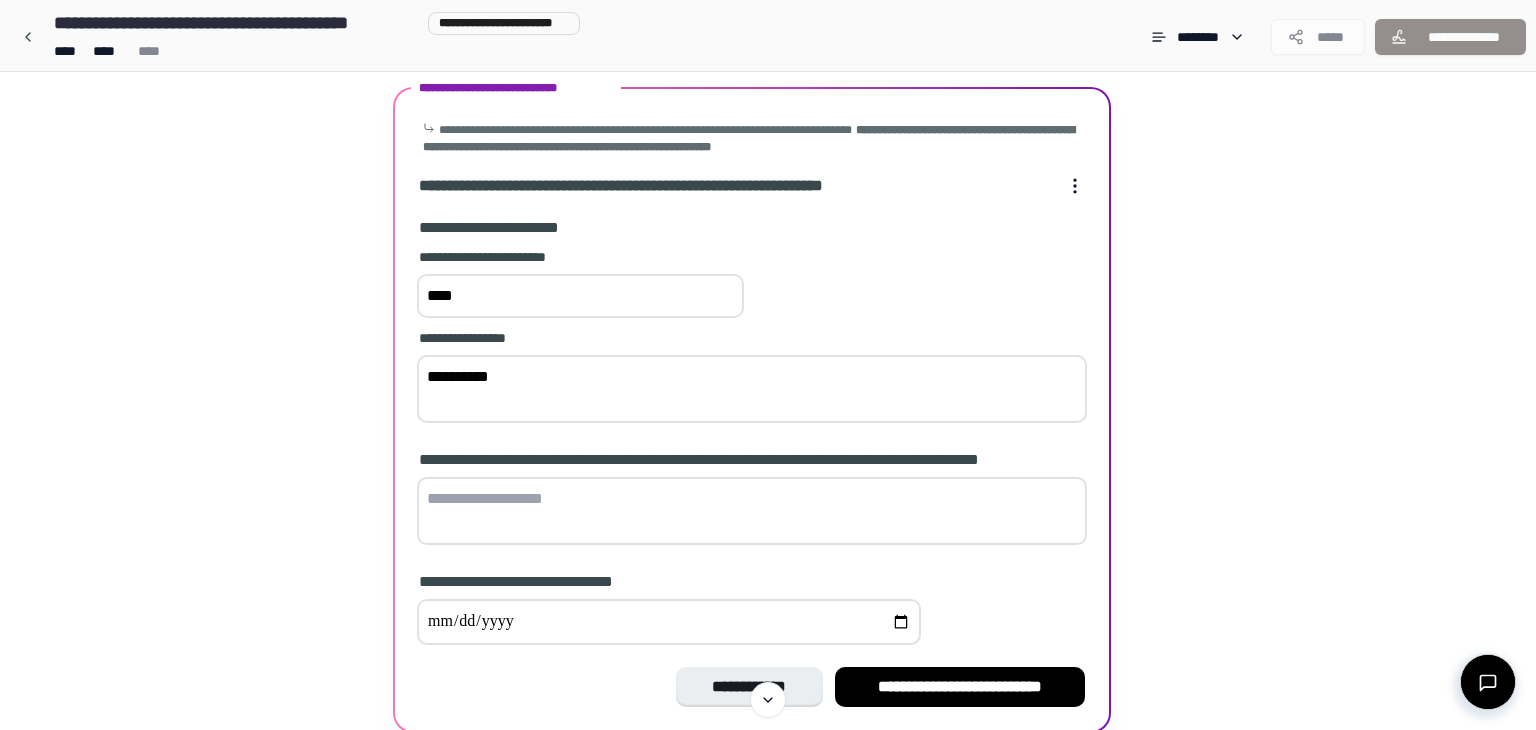 type on "**********" 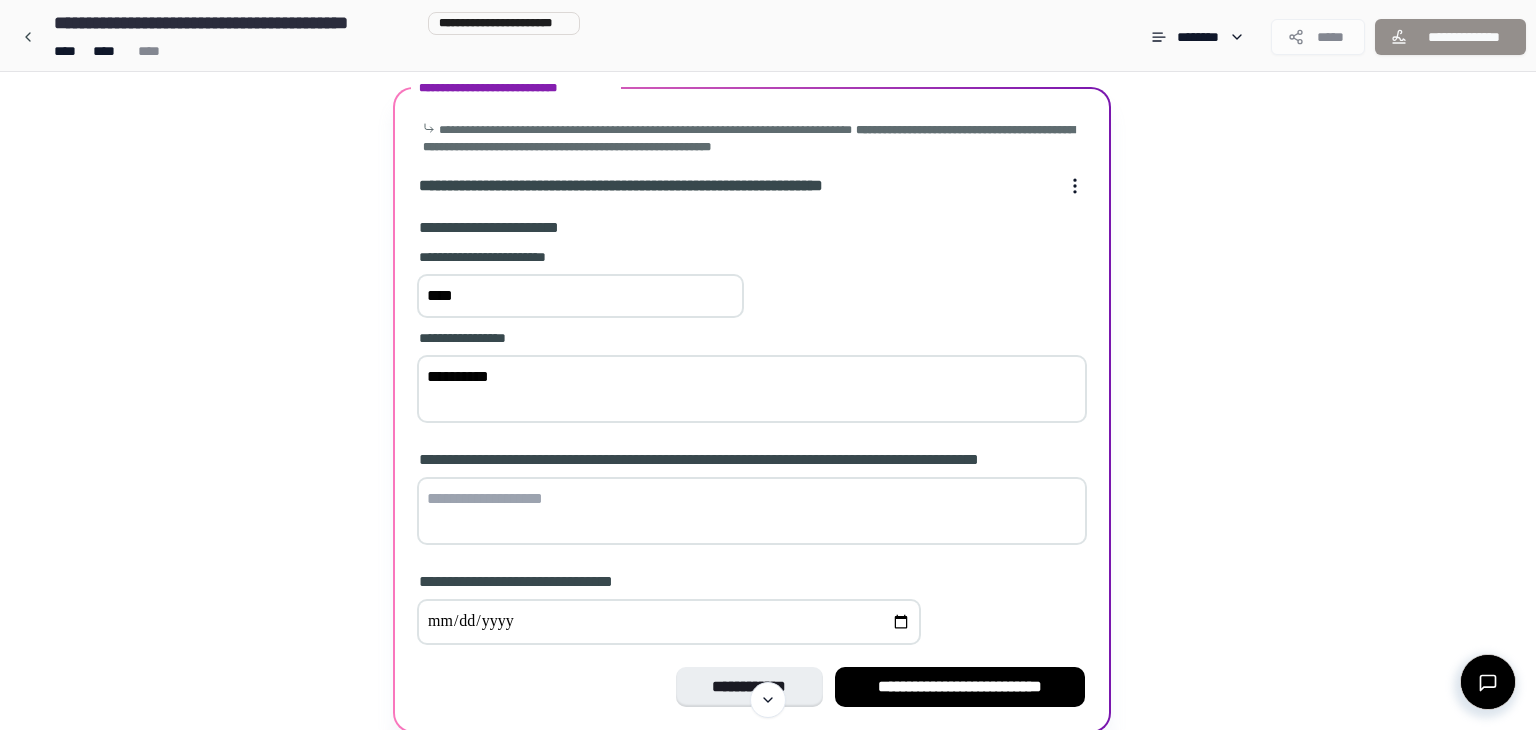 click at bounding box center (752, 511) 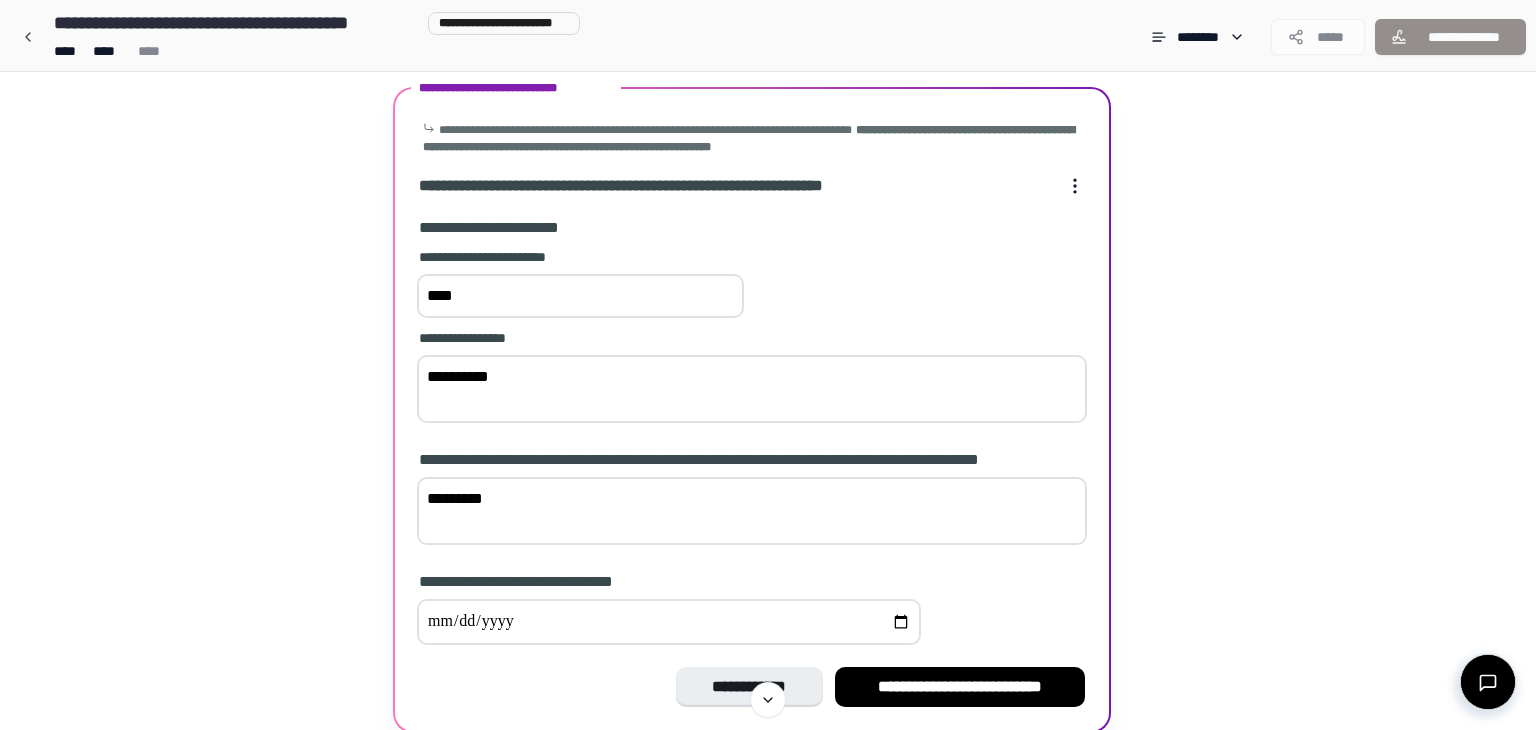 type on "*********" 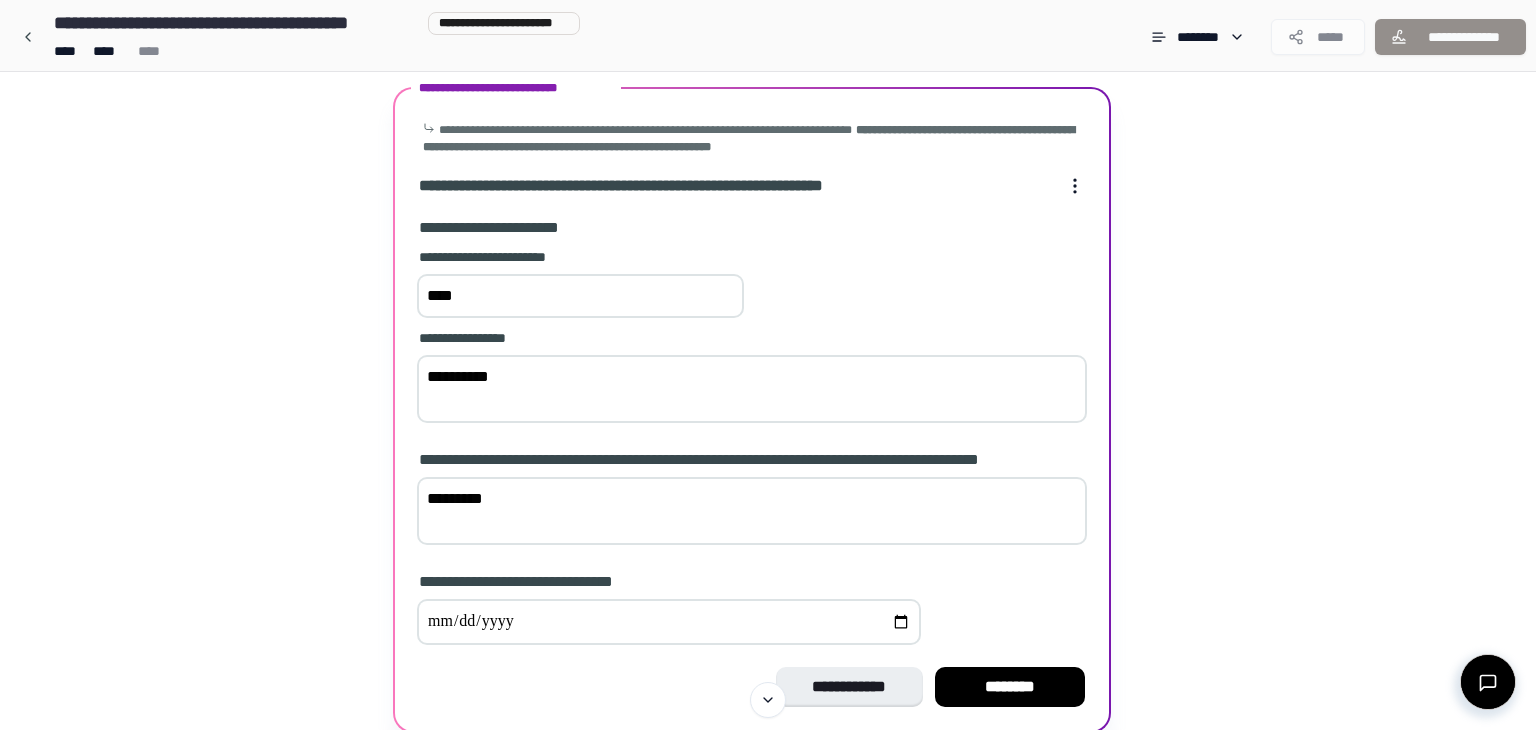 type on "**********" 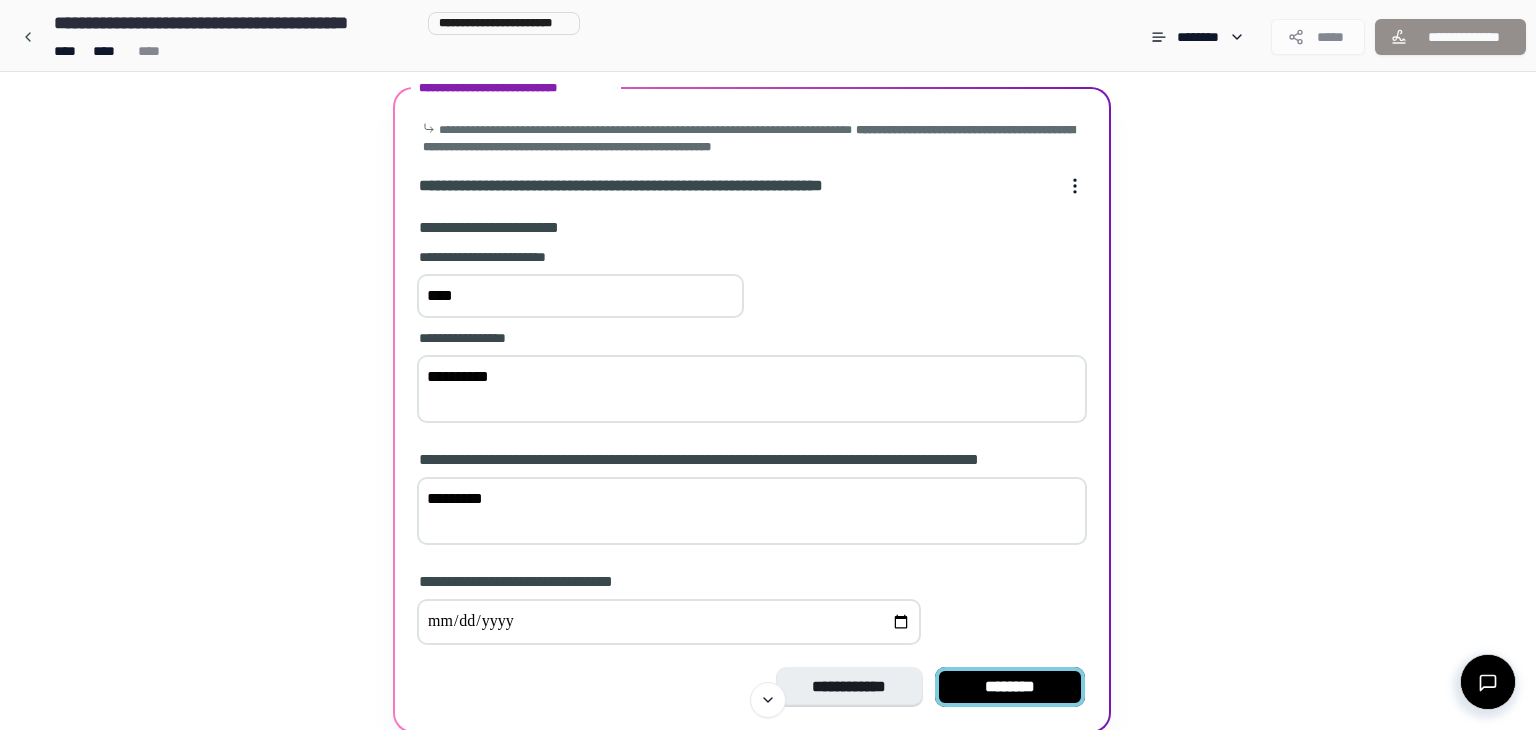 click on "********" at bounding box center [1010, 687] 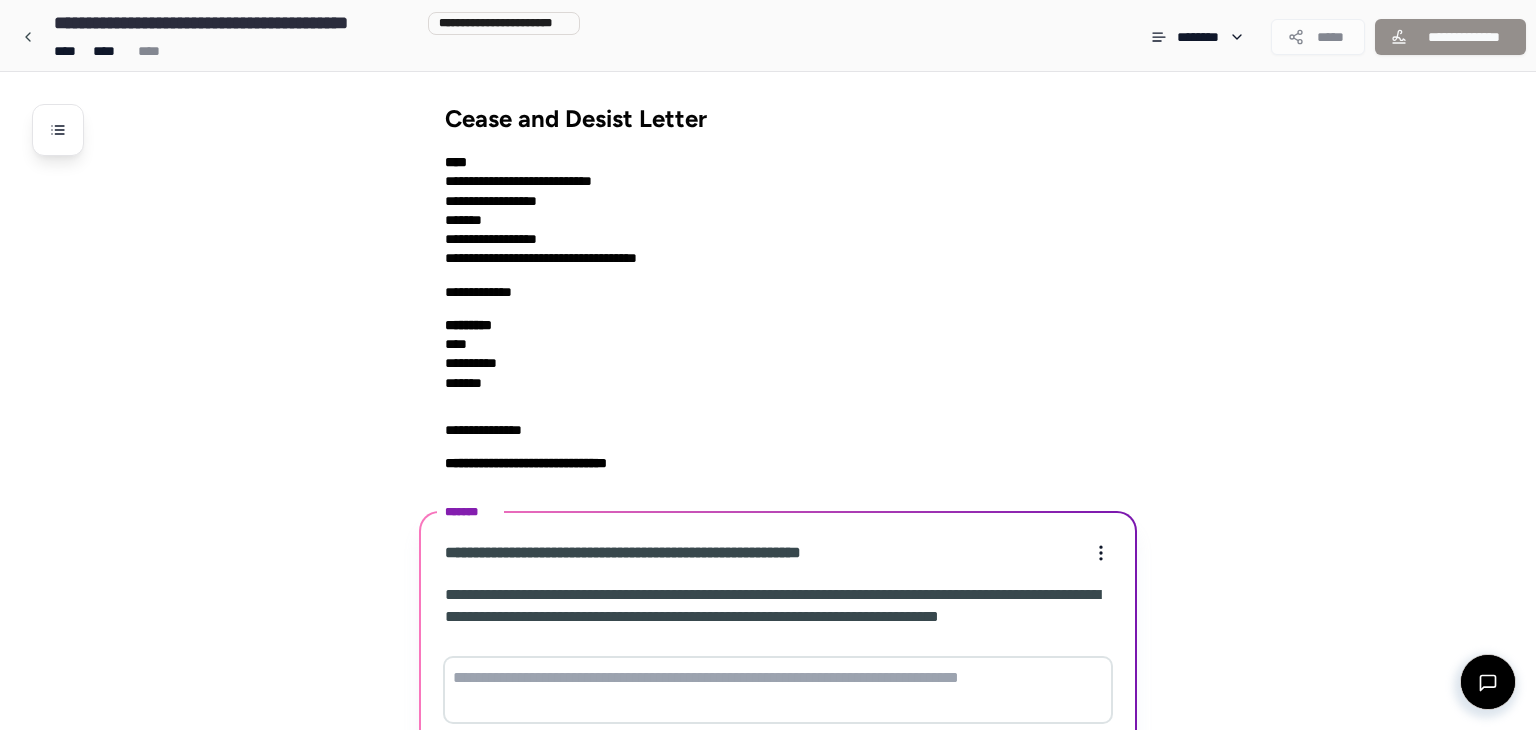 scroll, scrollTop: 275, scrollLeft: 0, axis: vertical 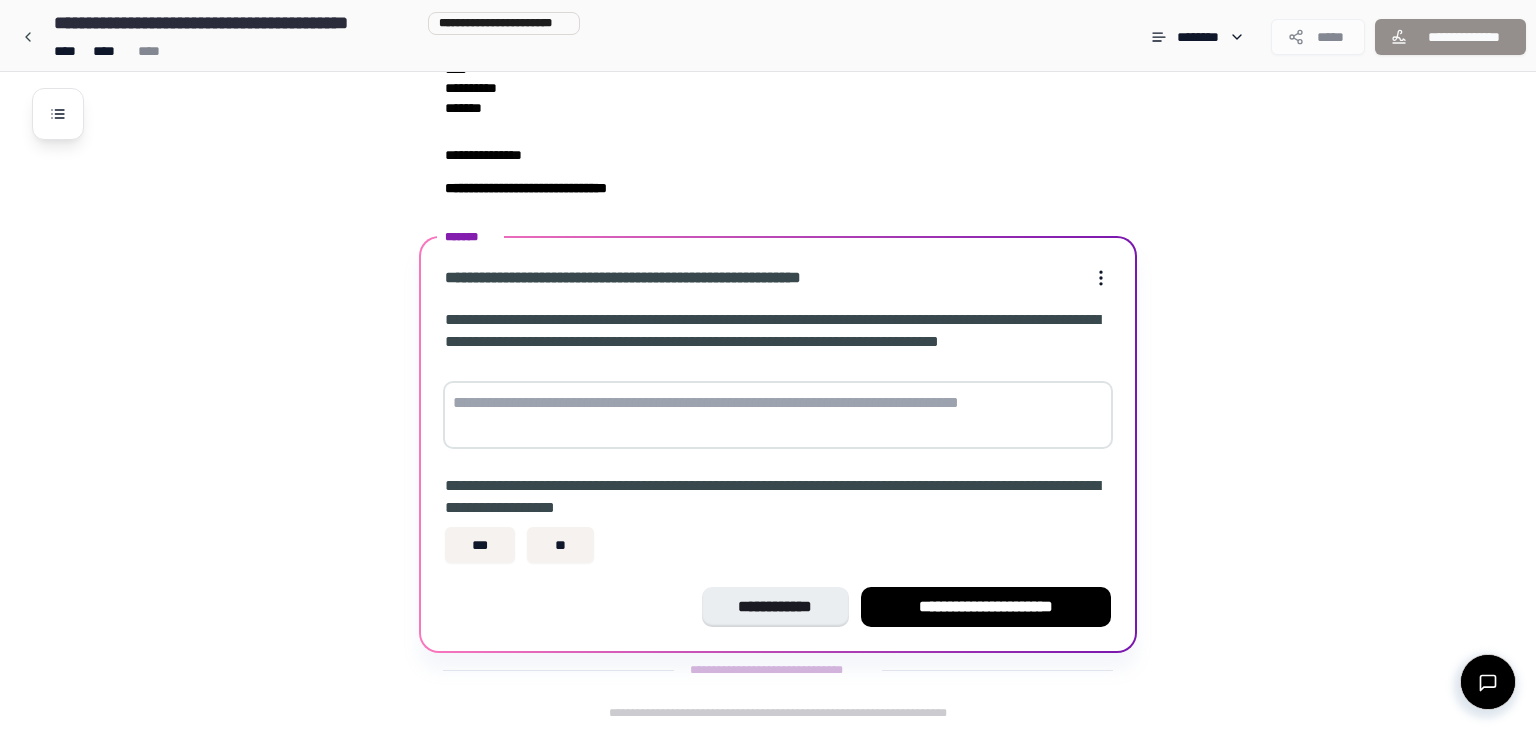 click at bounding box center (778, 415) 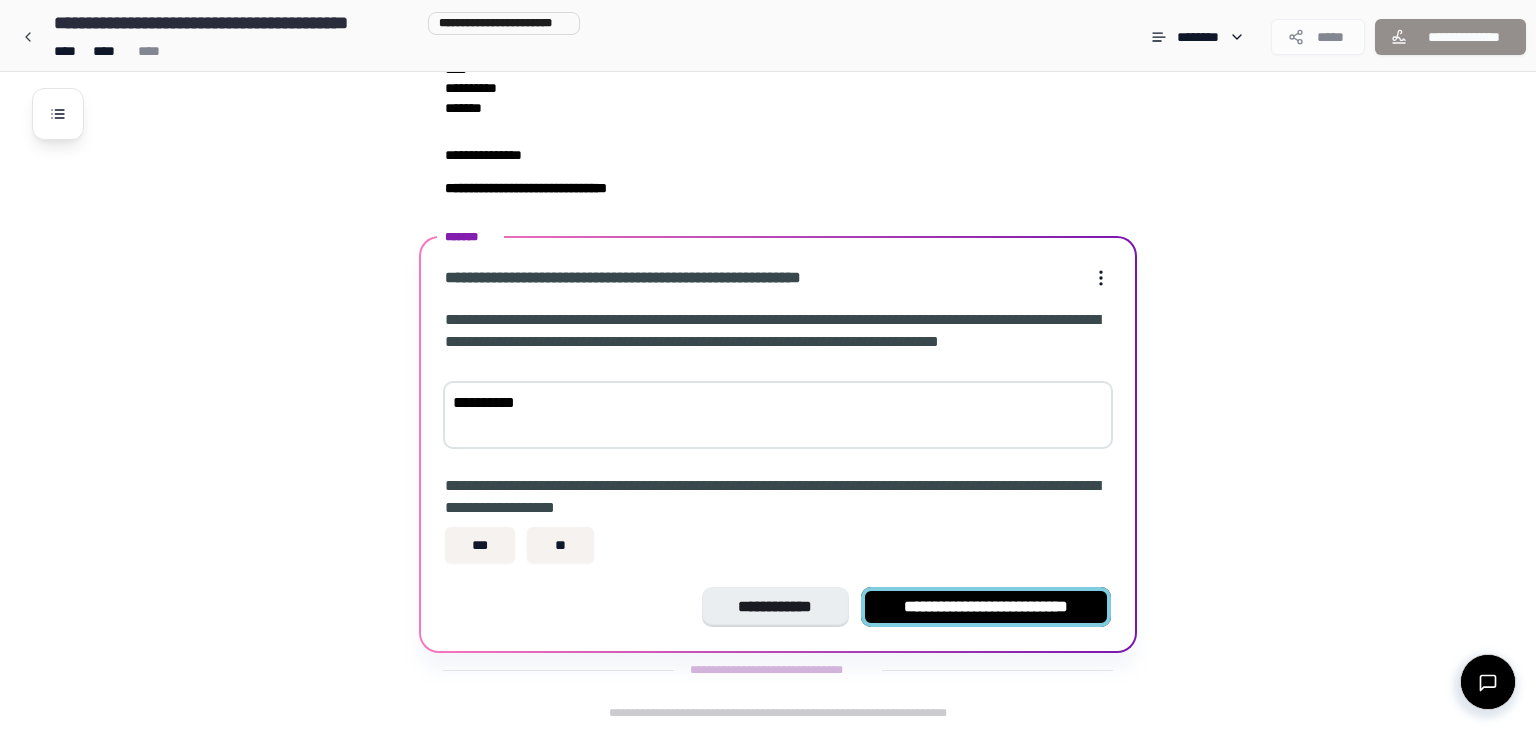 type on "**********" 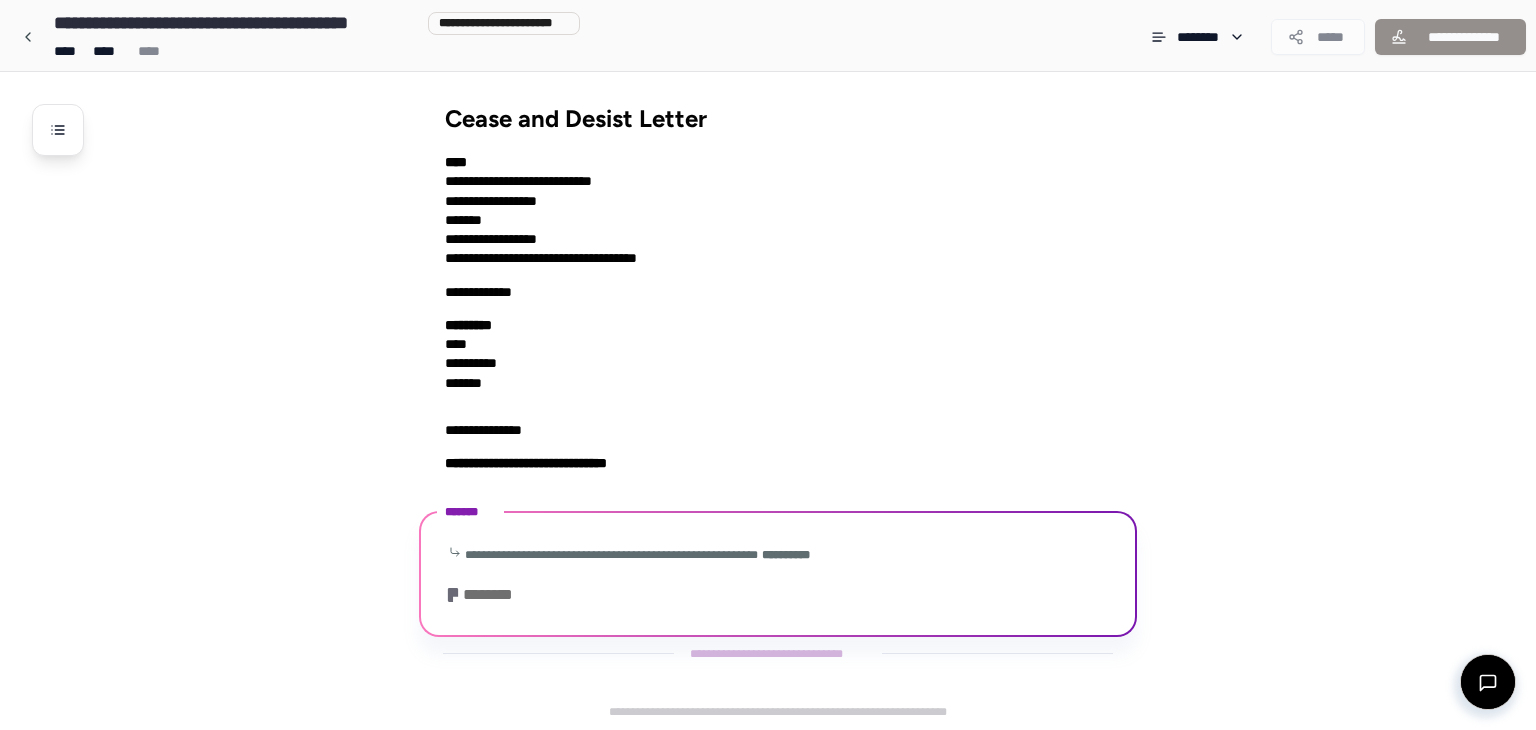 scroll, scrollTop: 136, scrollLeft: 0, axis: vertical 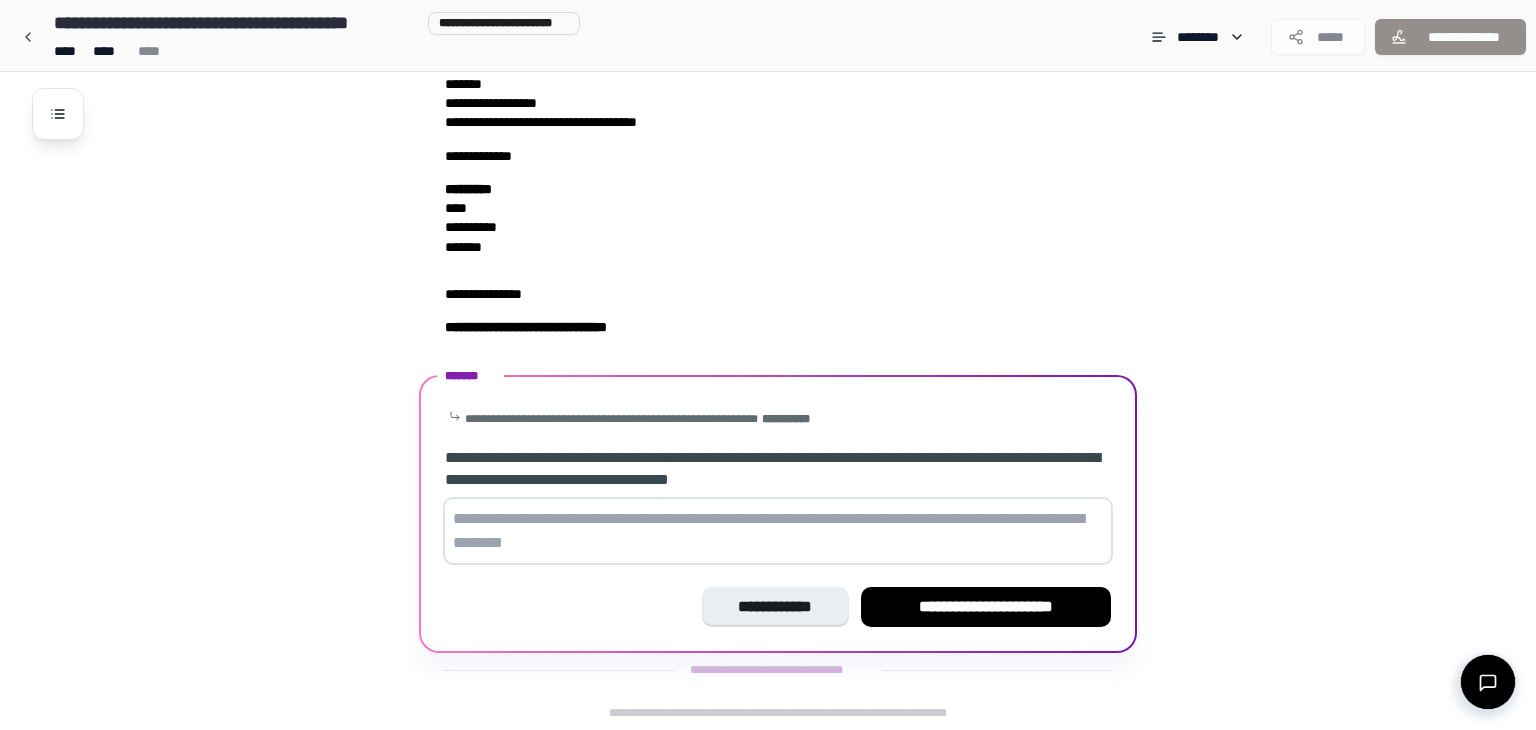 click at bounding box center (778, 531) 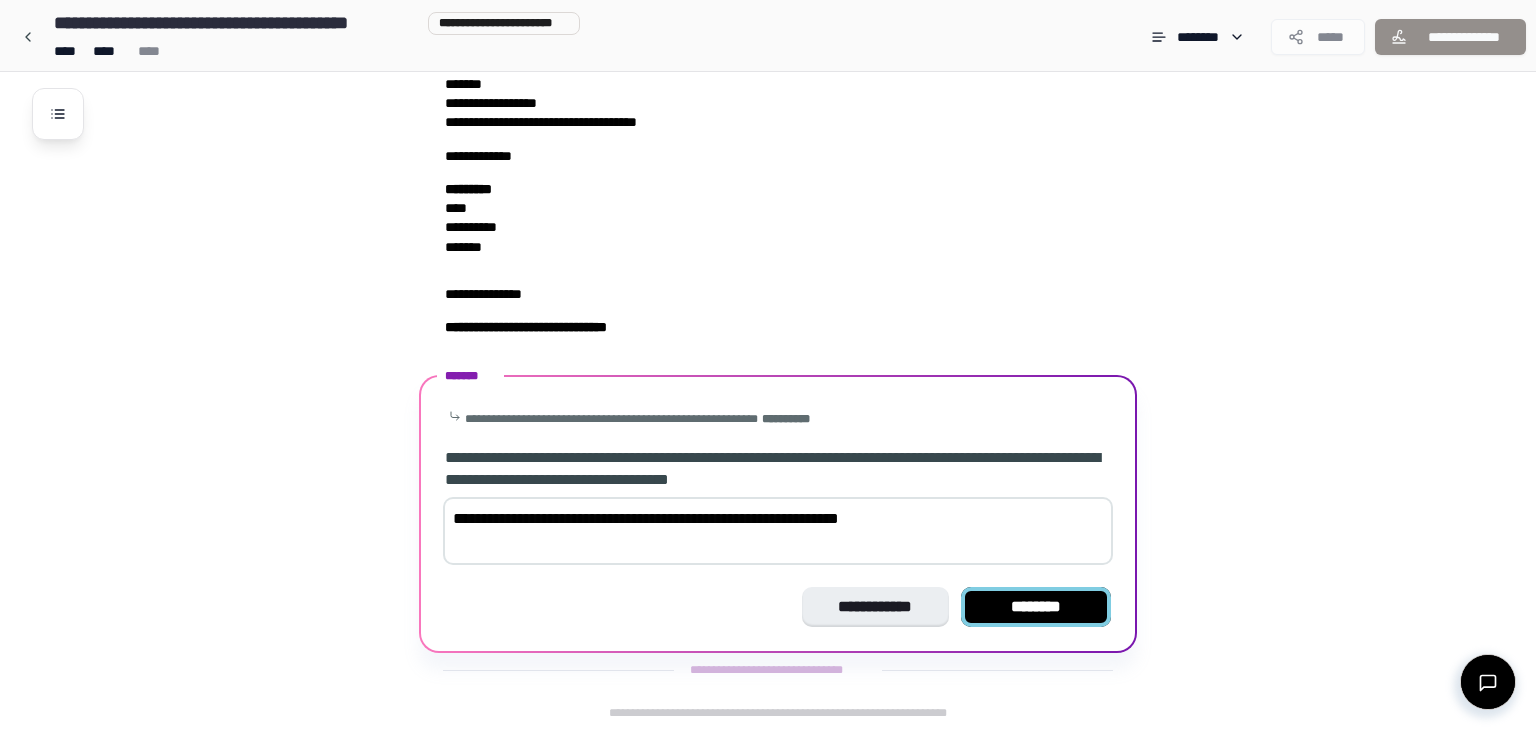 type on "**********" 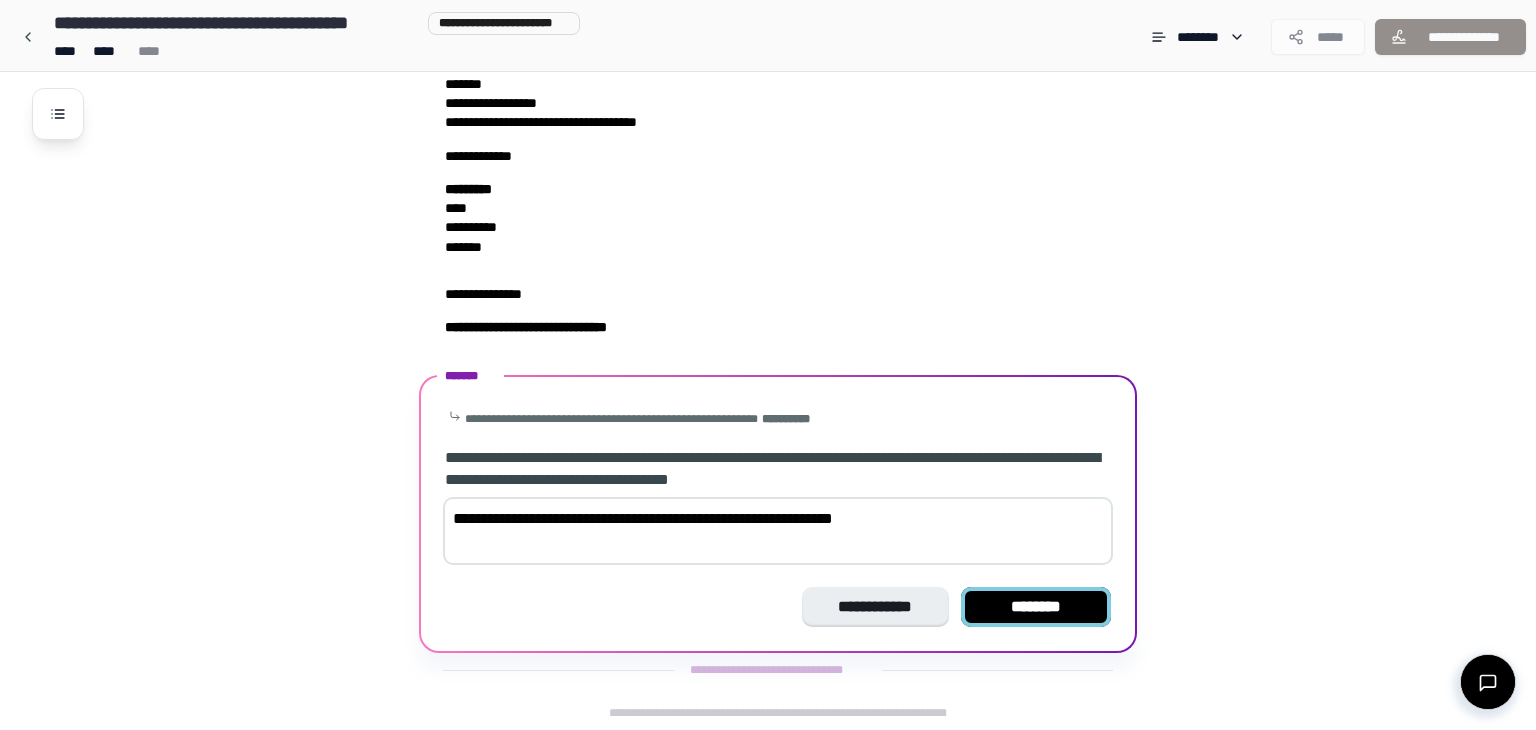 click on "********" at bounding box center [1036, 607] 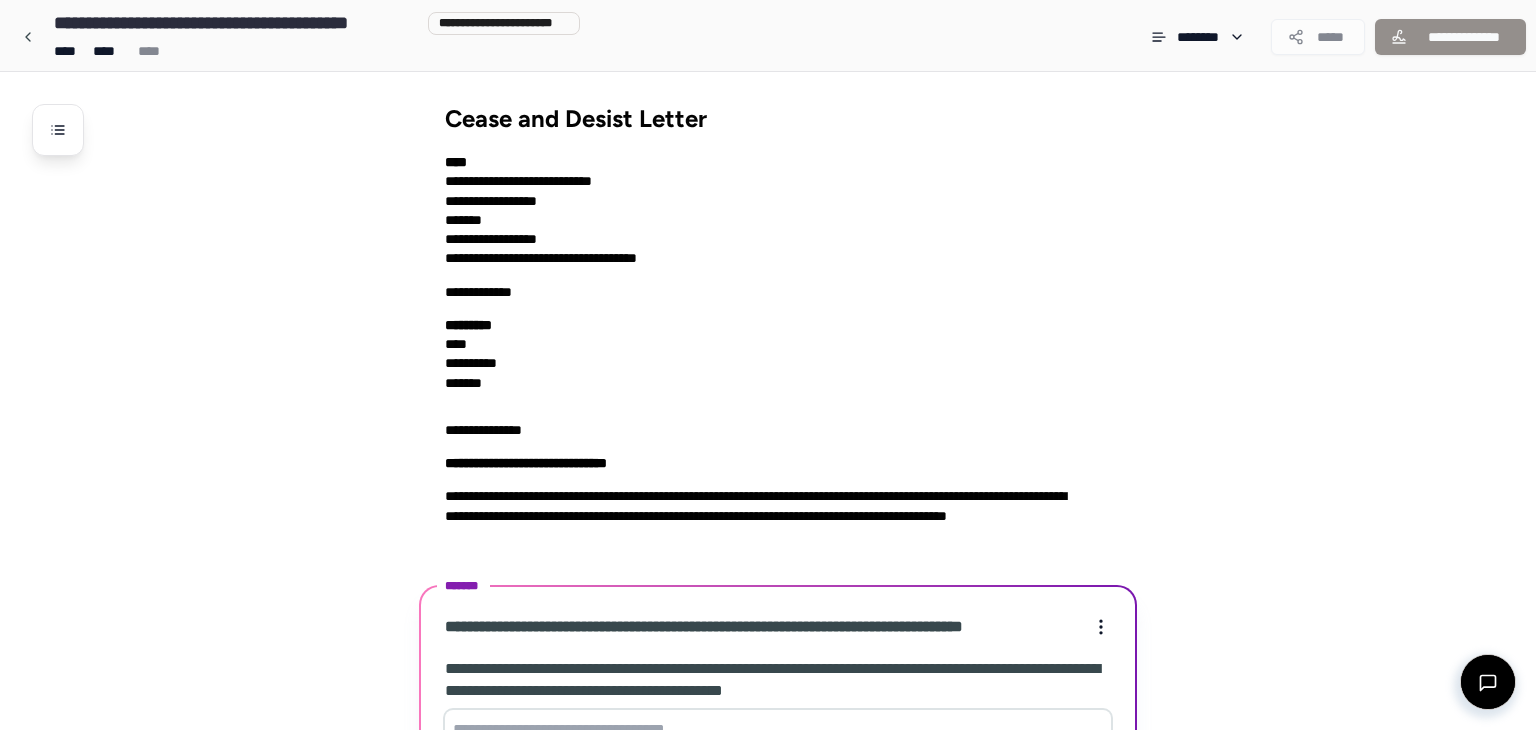 scroll, scrollTop: 352, scrollLeft: 0, axis: vertical 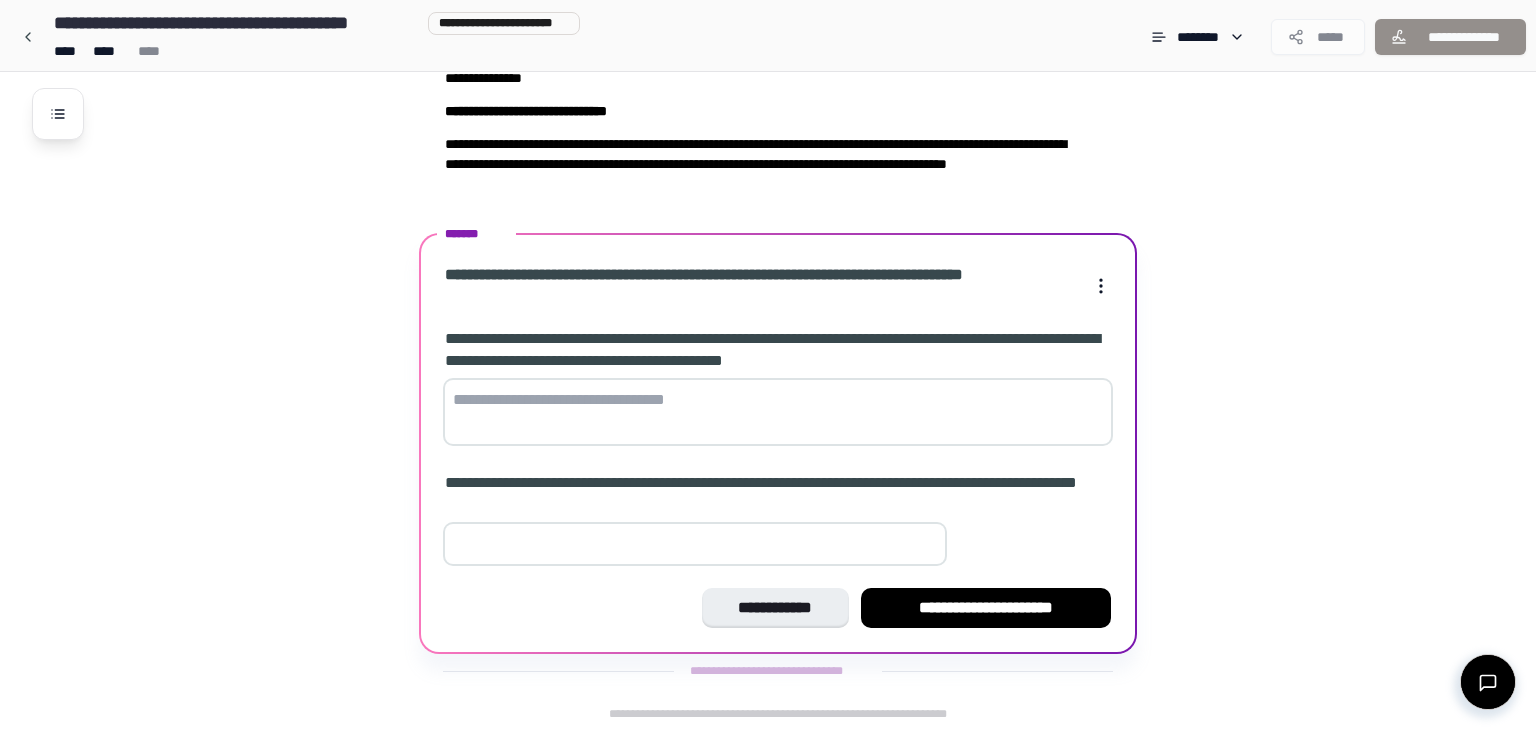 click at bounding box center (778, 412) 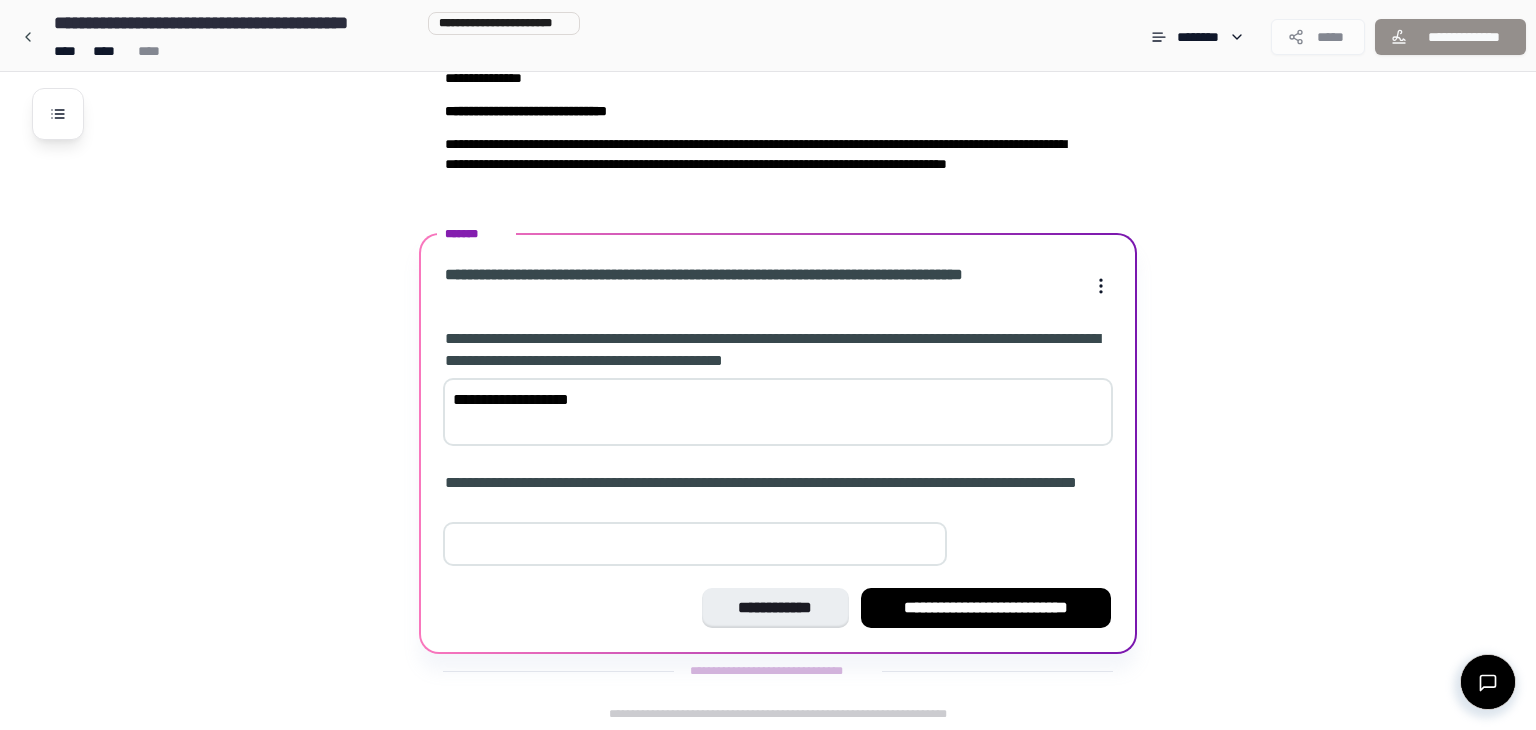 type on "**********" 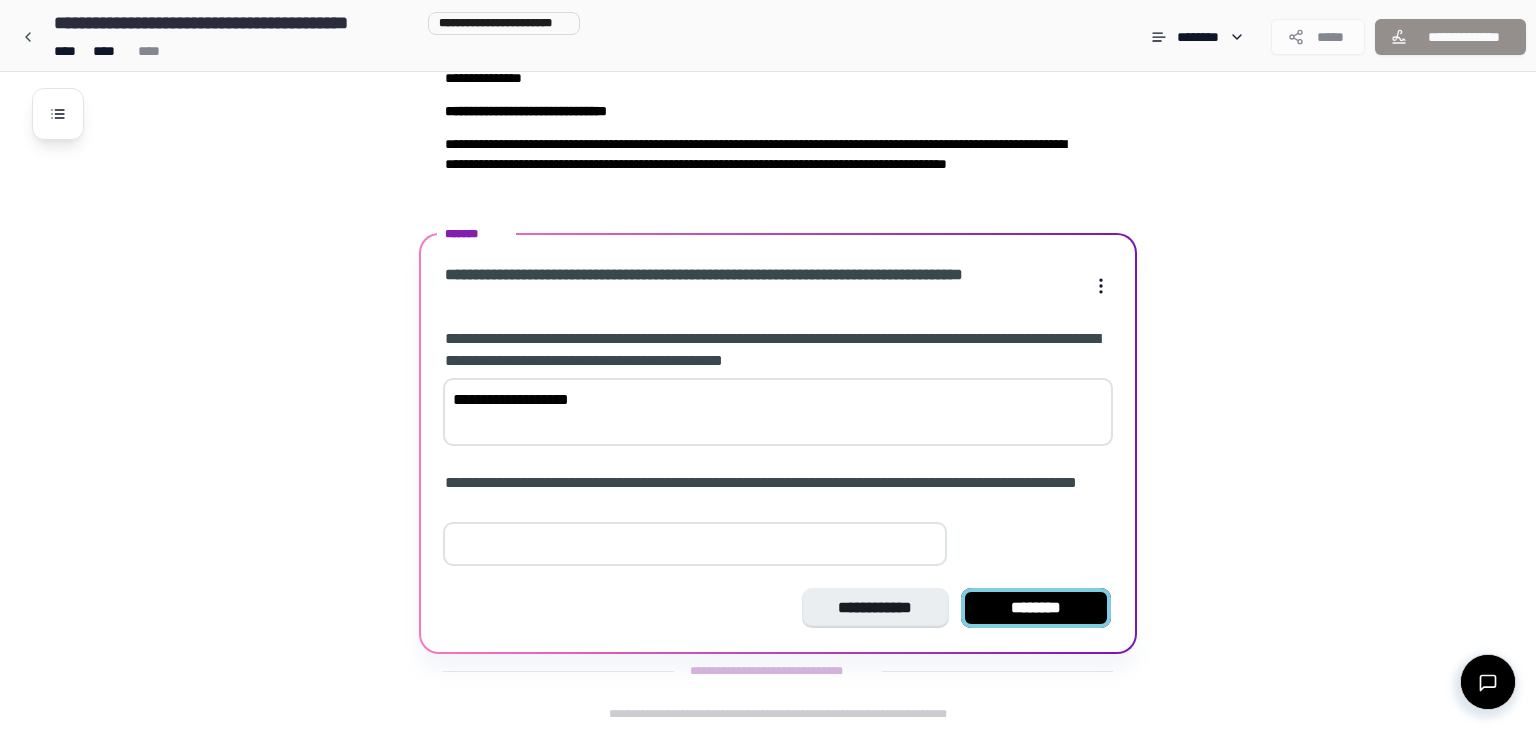 type on "*" 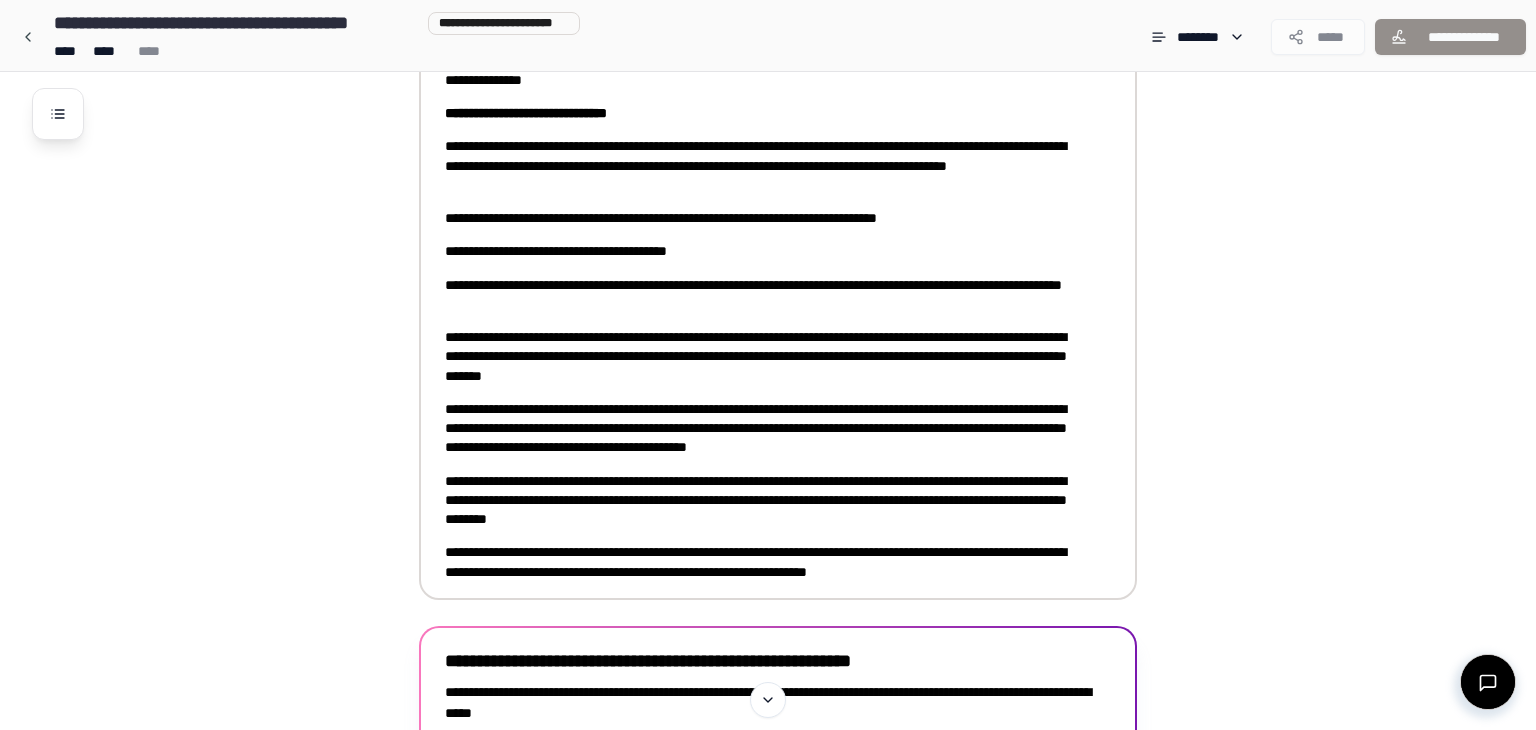 scroll, scrollTop: 345, scrollLeft: 0, axis: vertical 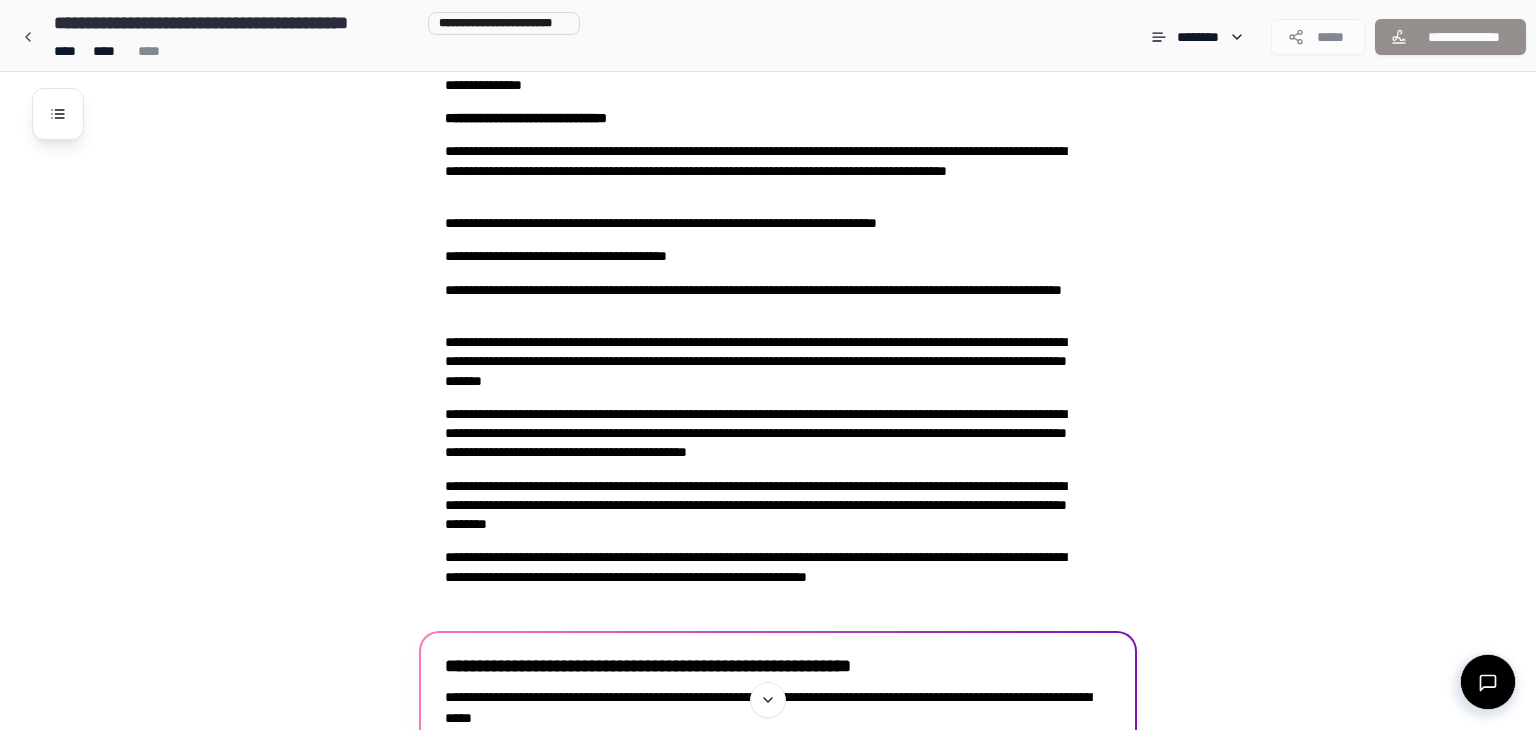 drag, startPoint x: 1020, startPoint y: 573, endPoint x: 404, endPoint y: 146, distance: 749.5232 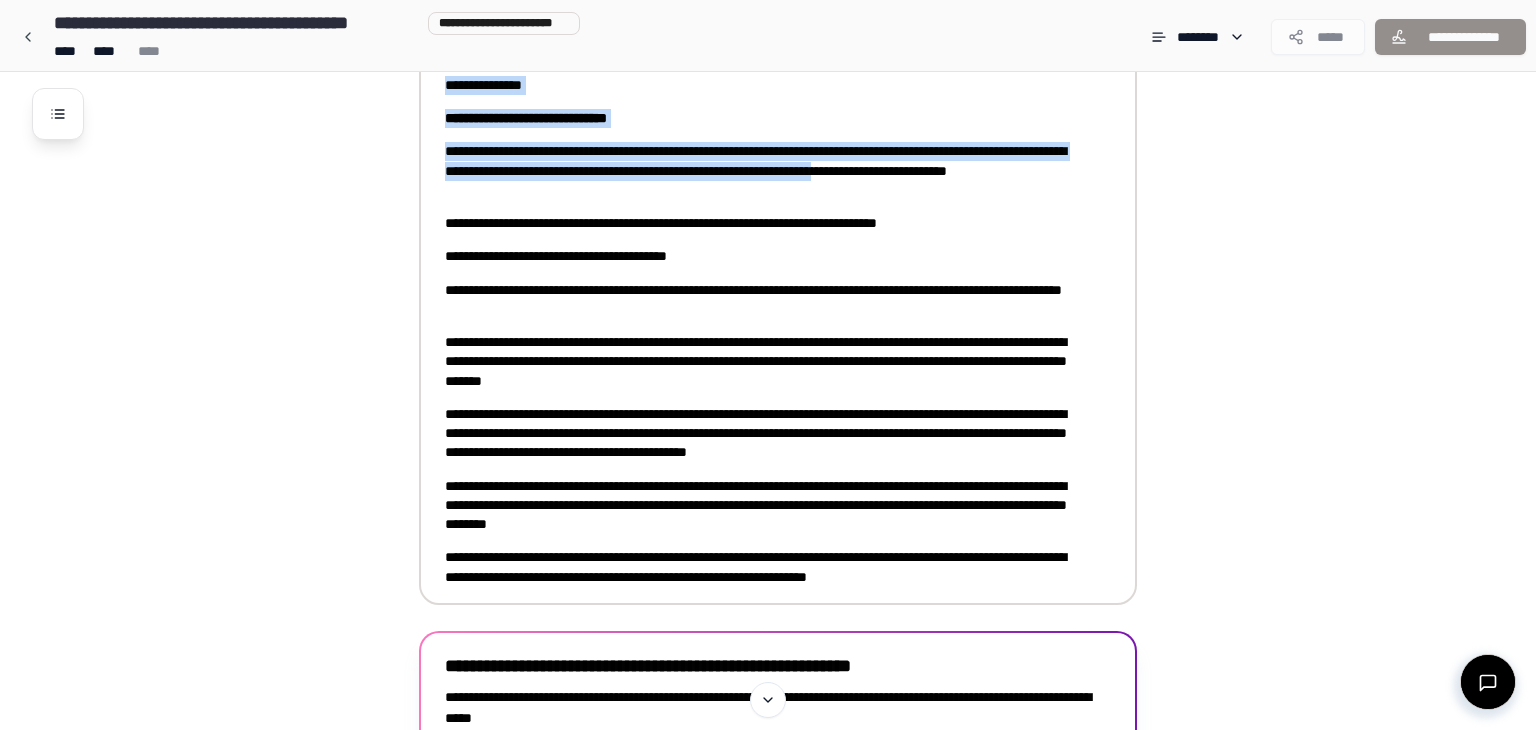 drag, startPoint x: 1026, startPoint y: 580, endPoint x: 508, endPoint y: 187, distance: 650.20996 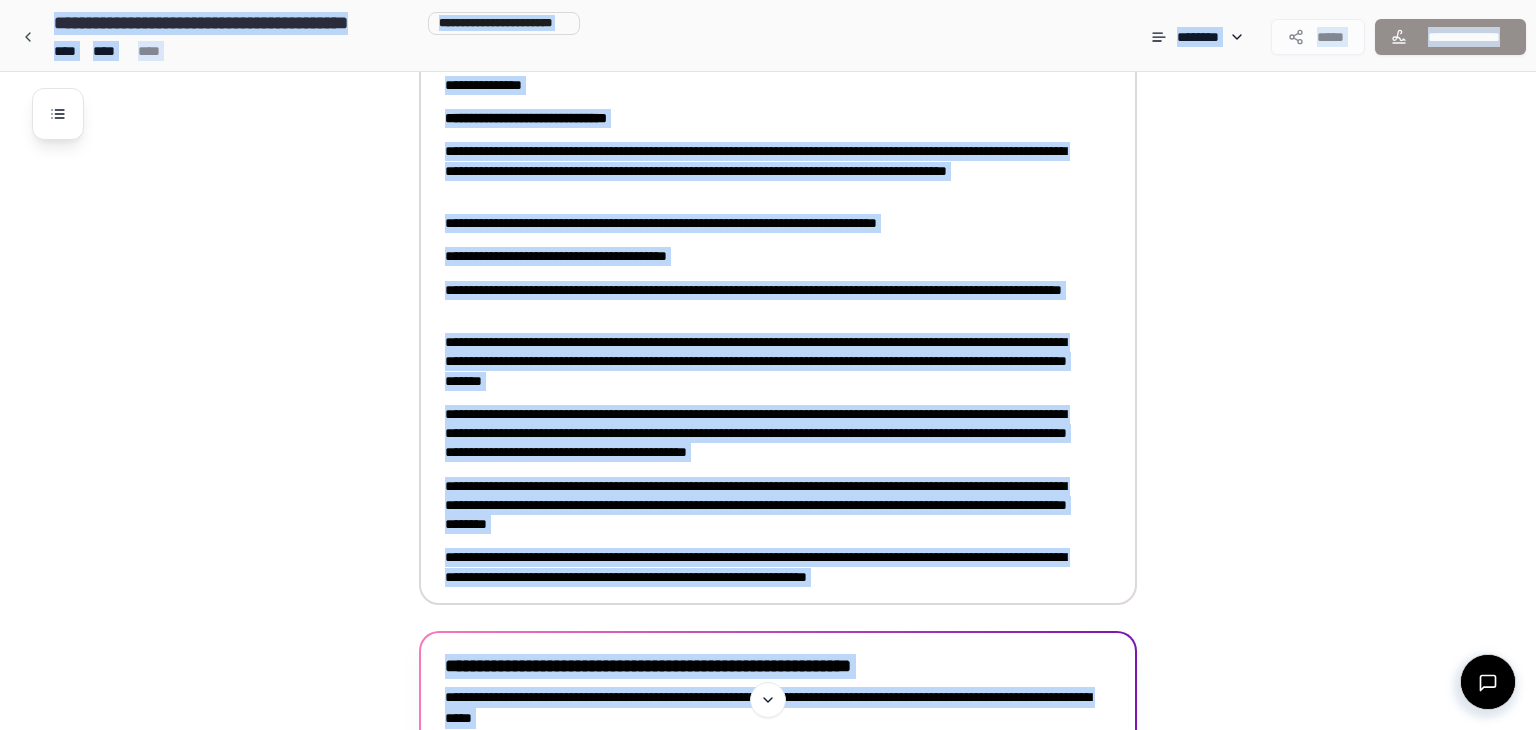 copy on "Cease and Desist Letter **** [FIRST] [LAST] [STREET] [CITY] [STATE] [ZIP]
[COUNTRY]
[BUILDING] [FLOOR] [ROOM]
[COMPANY]
[DEPARTMENT] [TITLE] [EMAIL]
[PHONE]
[WEBSITE]
[ADDRESS_LINE_1]
[ADDRESS_LINE_2]
[ADDRESS_LINE_3]
[ADDRESS_LINE_4]" 